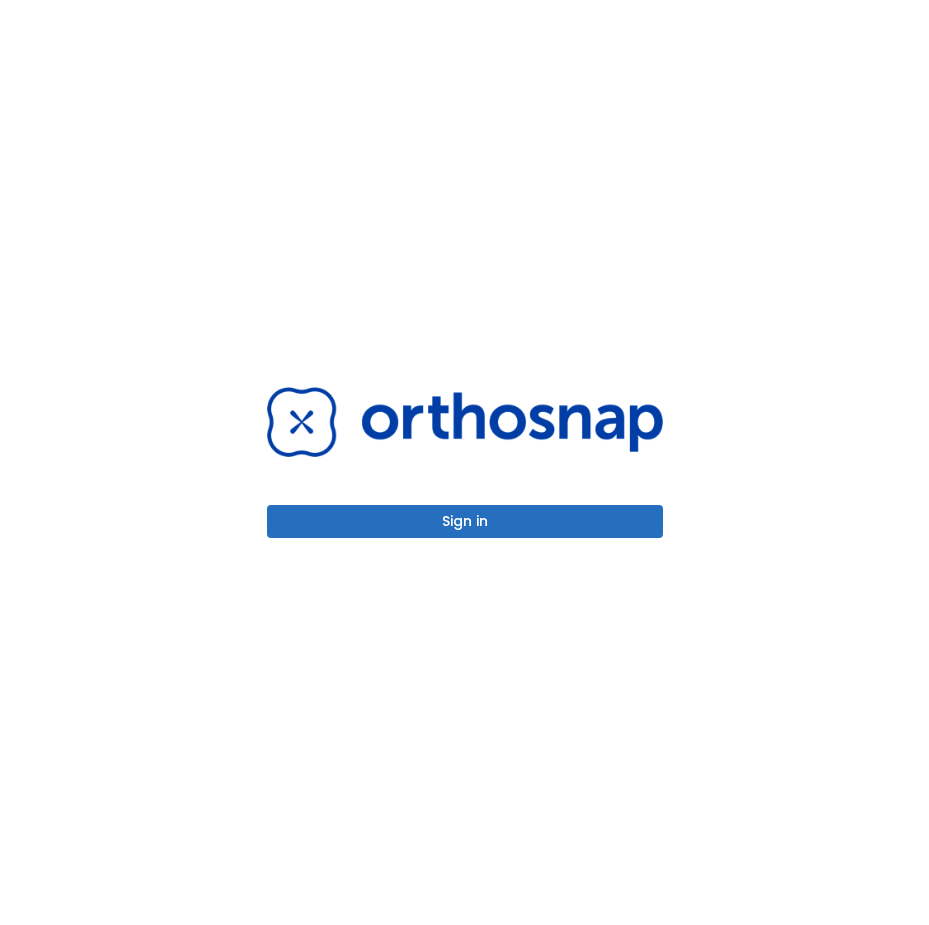 scroll, scrollTop: 0, scrollLeft: 0, axis: both 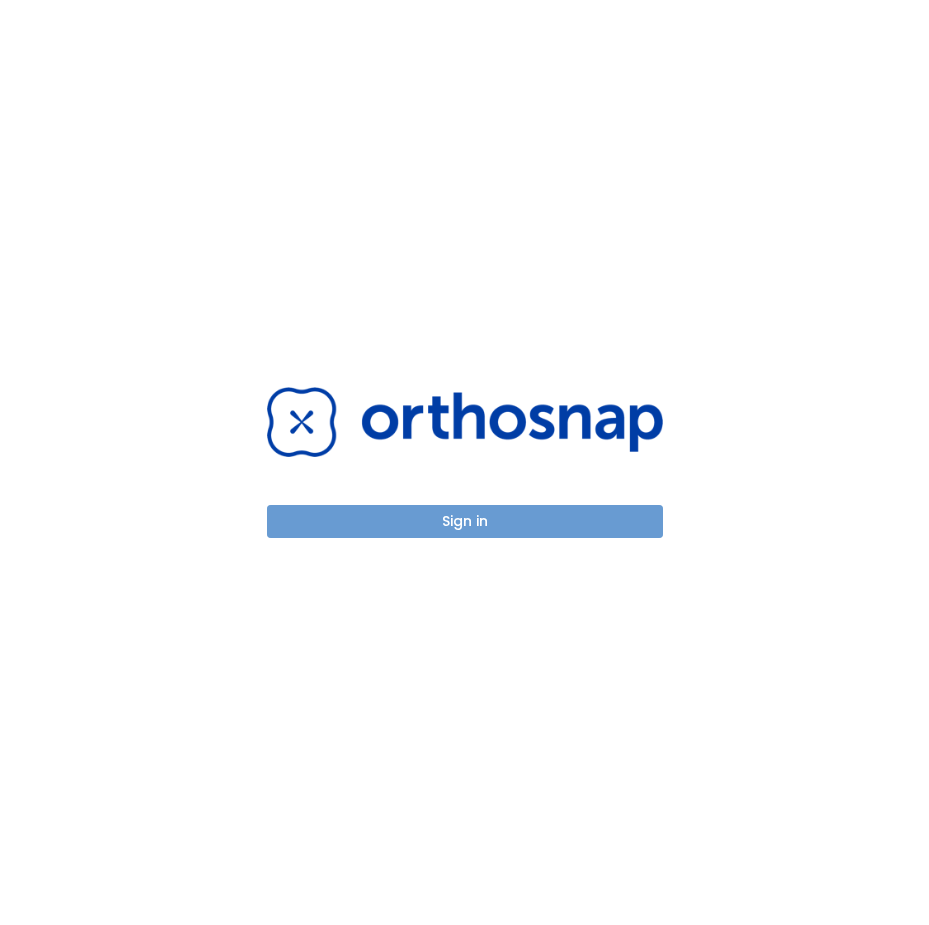 click on "Sign in" at bounding box center [465, 521] 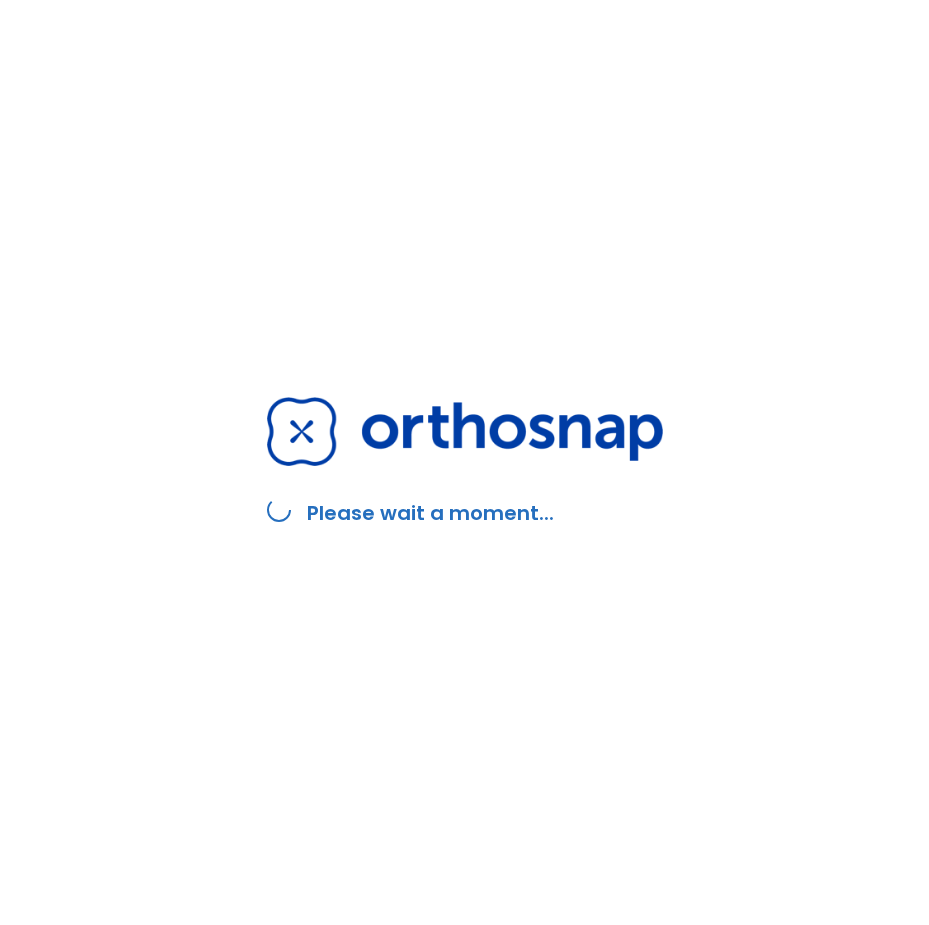 scroll, scrollTop: 0, scrollLeft: 0, axis: both 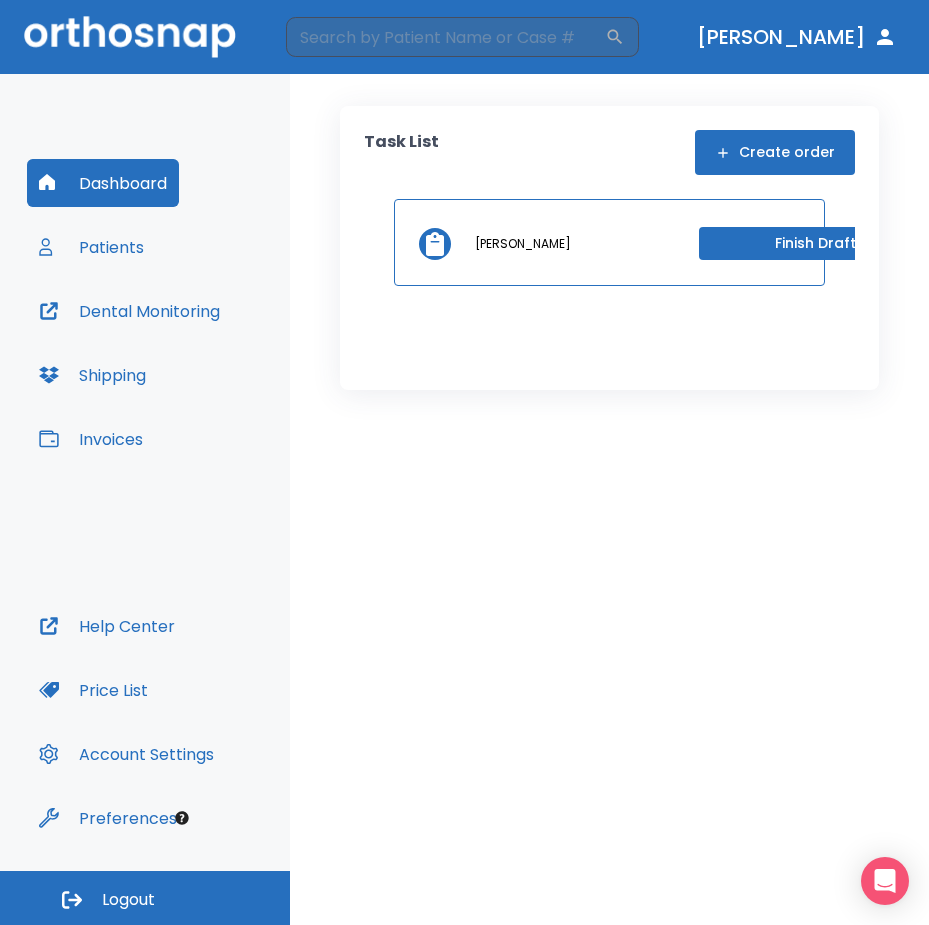 click on "Patients" at bounding box center [91, 247] 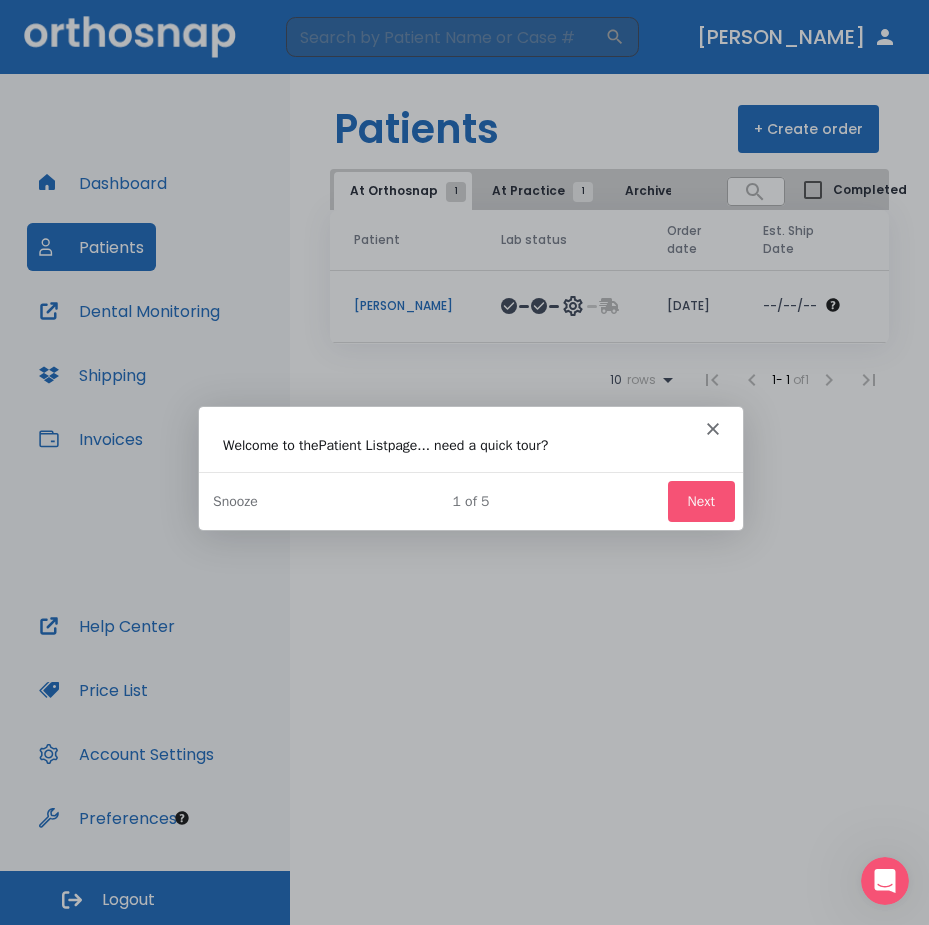 scroll, scrollTop: 0, scrollLeft: 0, axis: both 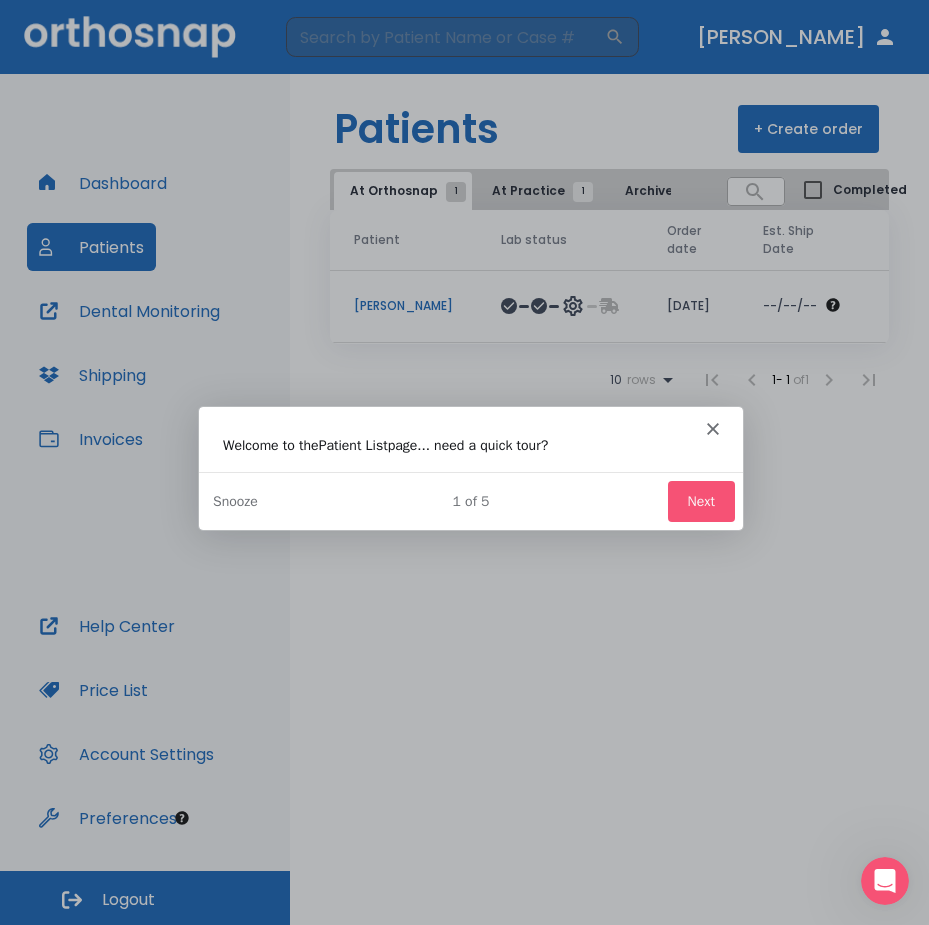click at bounding box center [469, 420] 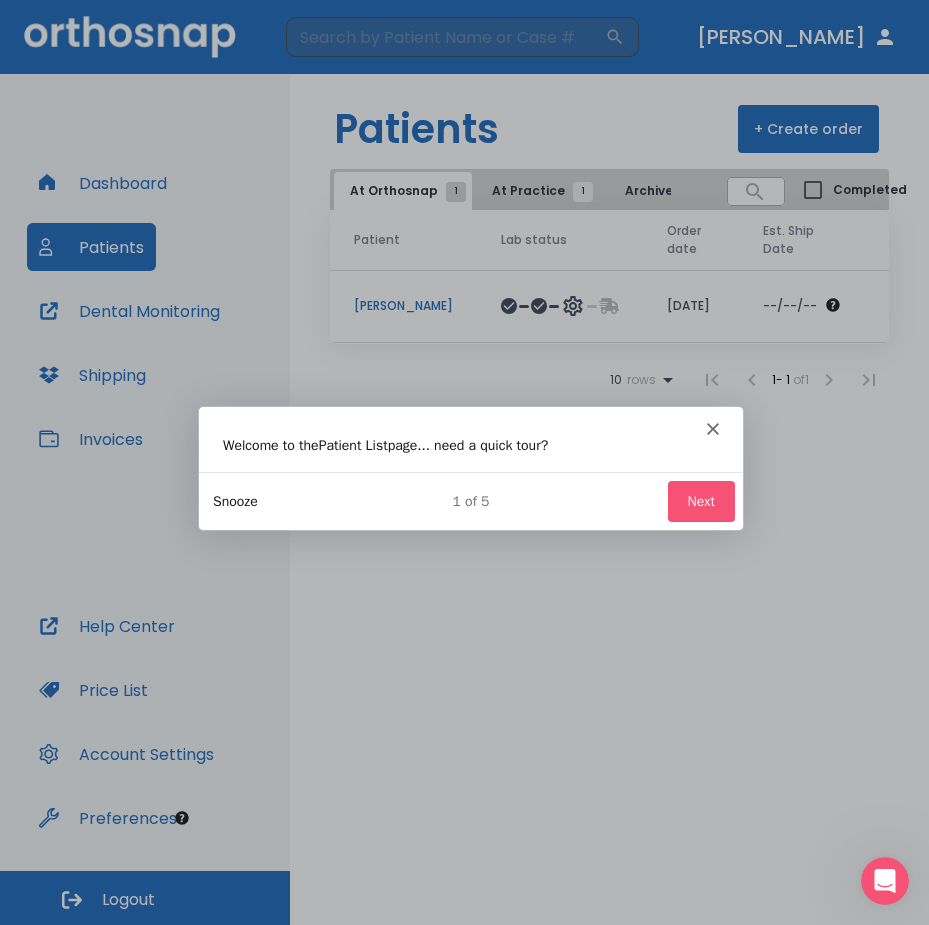 click on "Snooze" at bounding box center (233, 500) 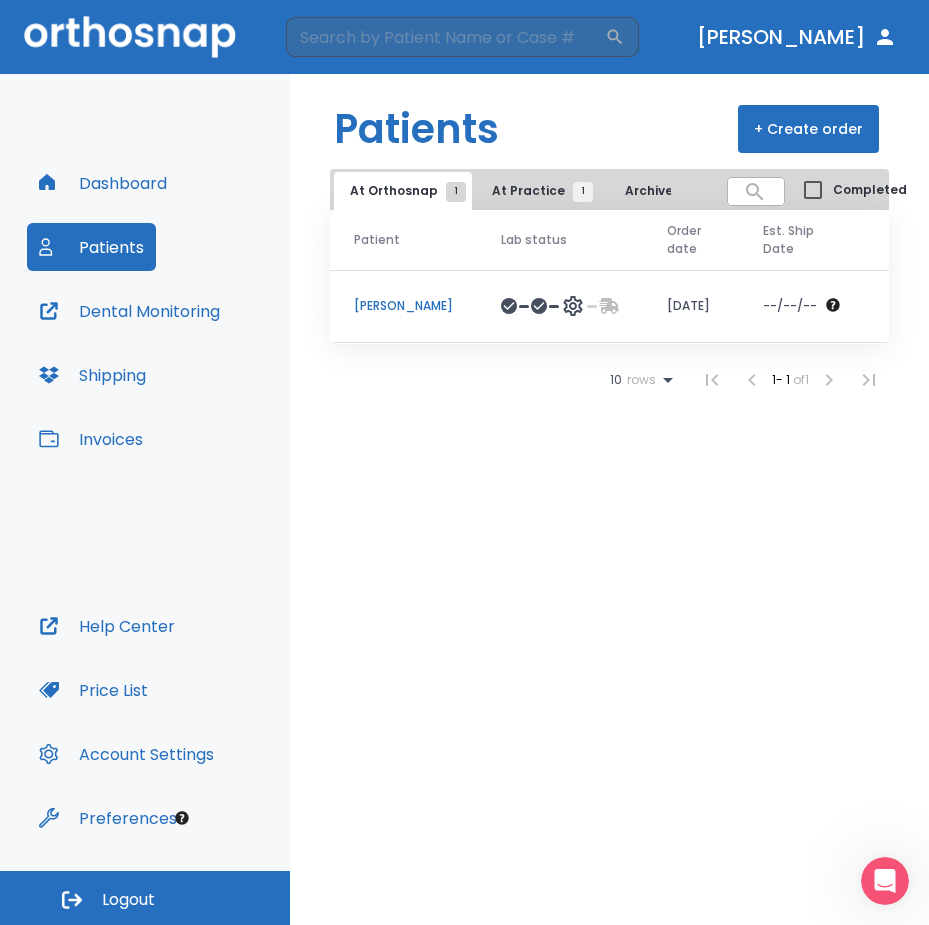 click on "[PERSON_NAME]" at bounding box center (403, 306) 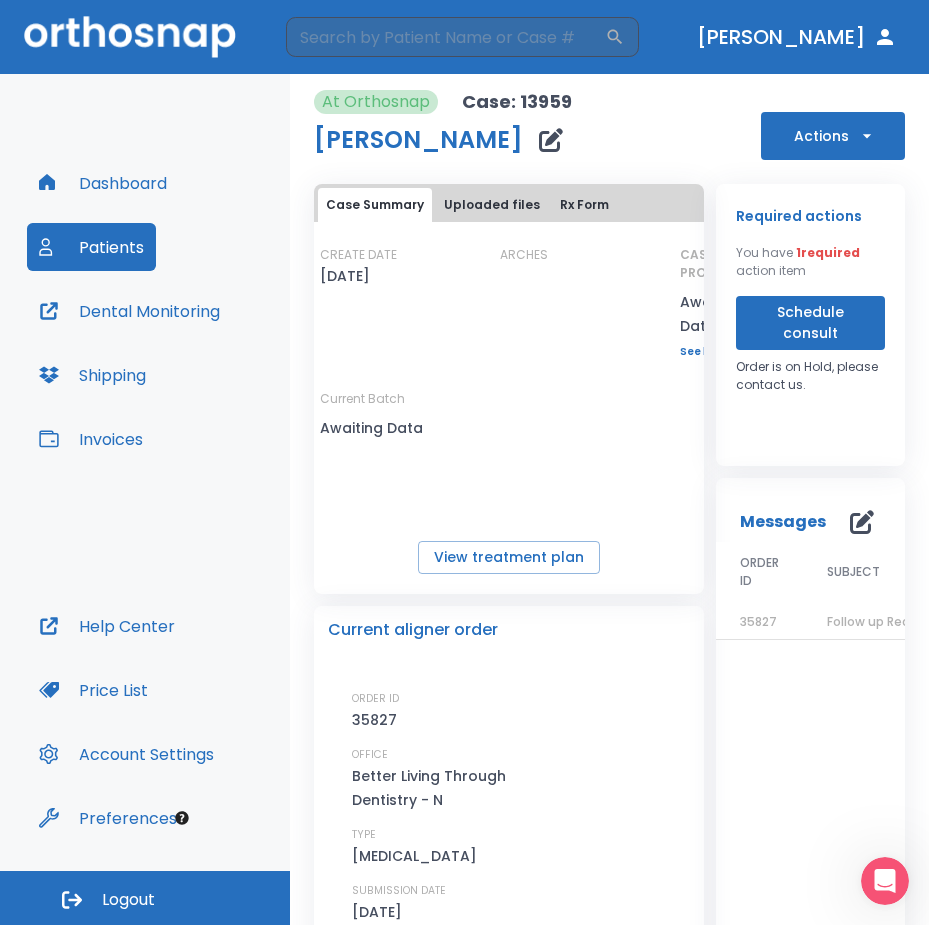 click on "Uploaded files" at bounding box center [492, 205] 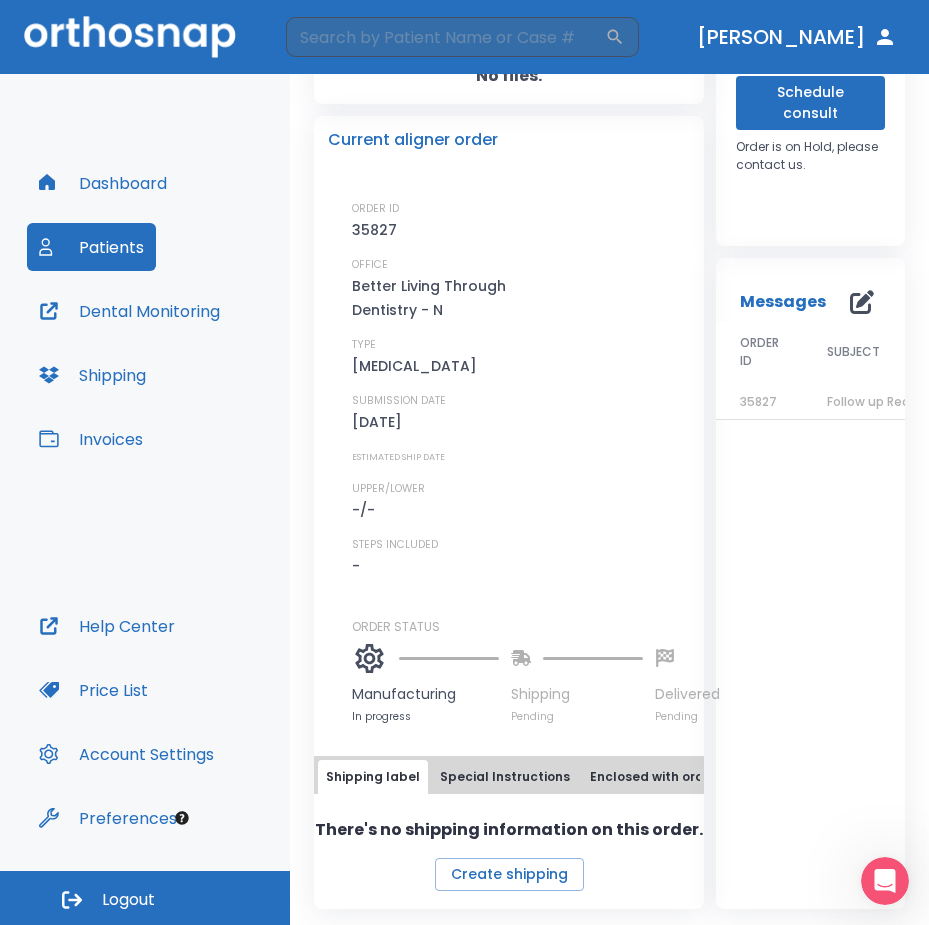 scroll, scrollTop: 0, scrollLeft: 0, axis: both 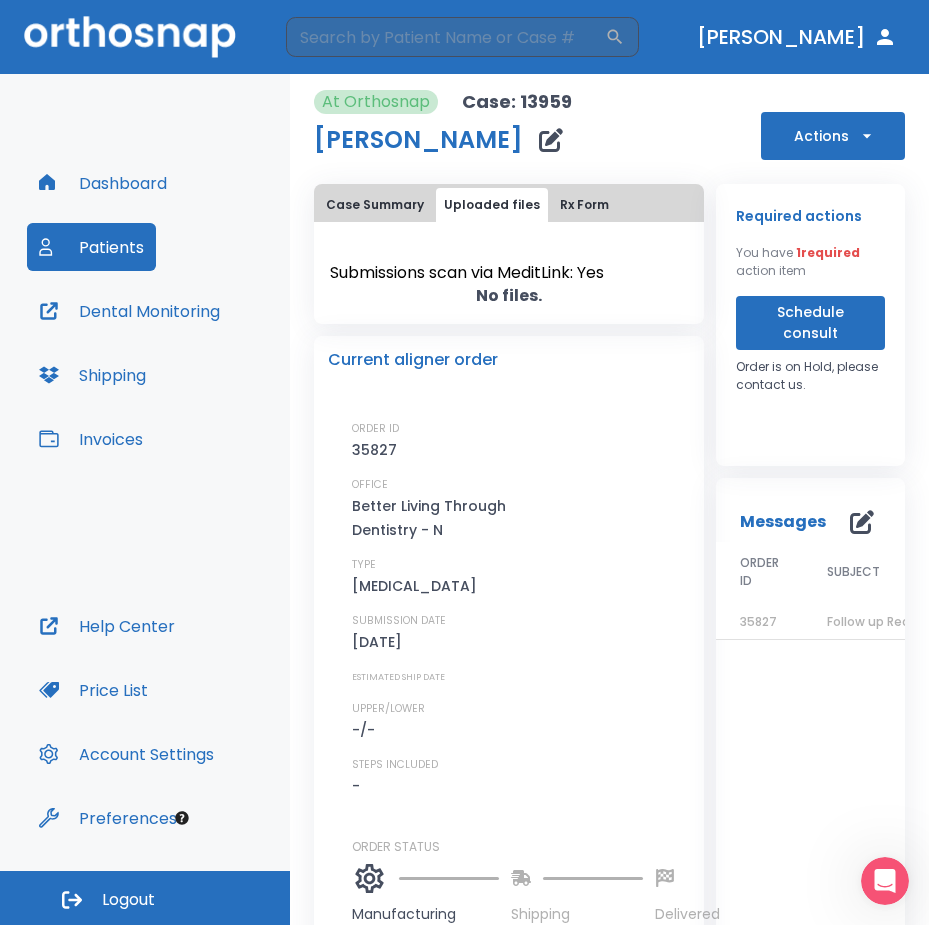 click on "Case Summary" at bounding box center (375, 205) 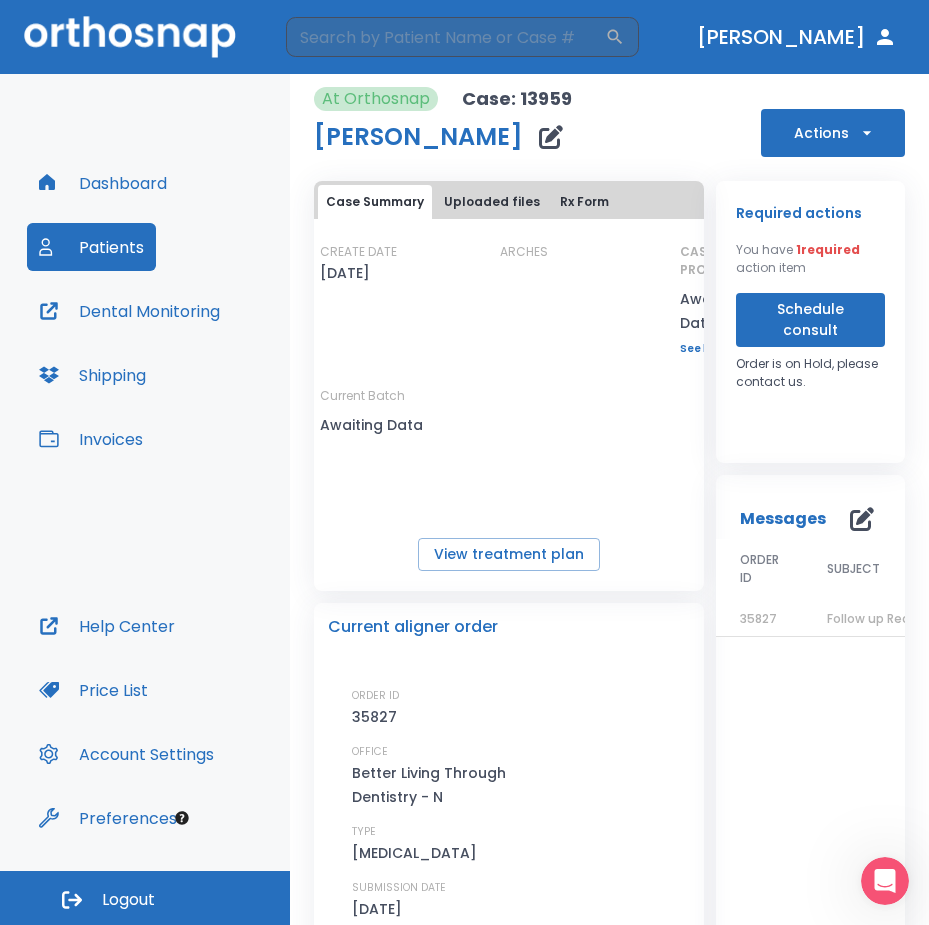 scroll, scrollTop: 0, scrollLeft: 0, axis: both 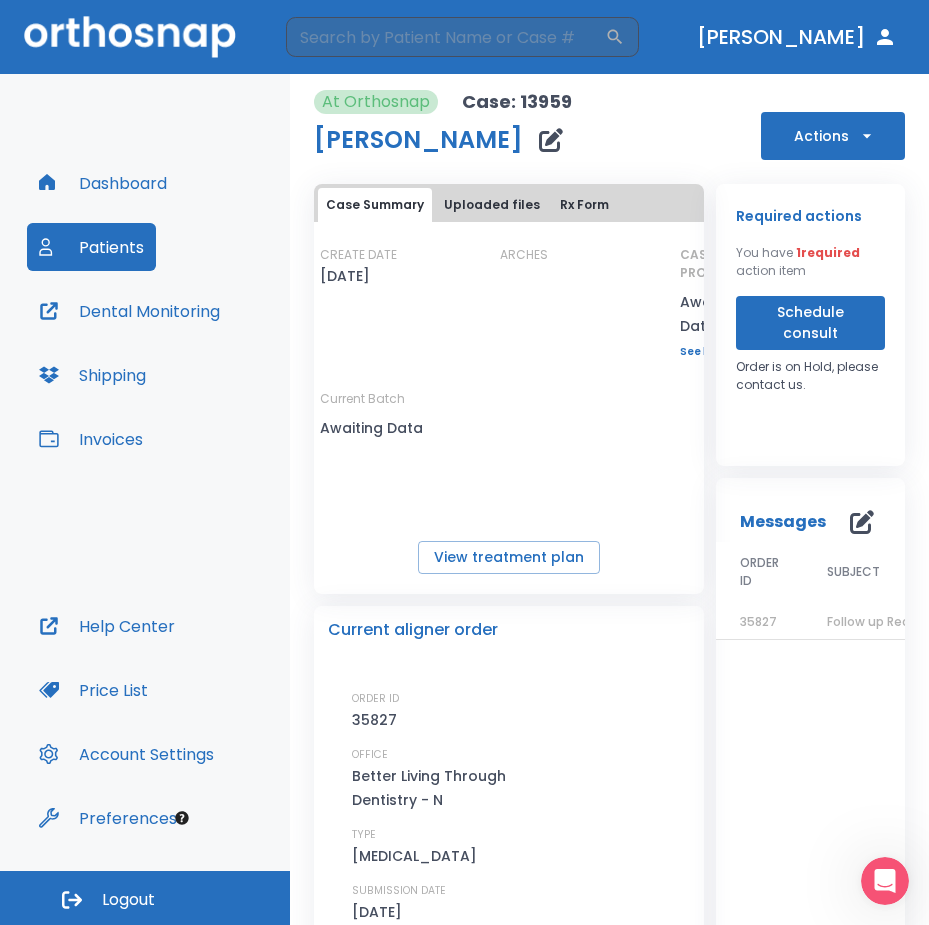 click 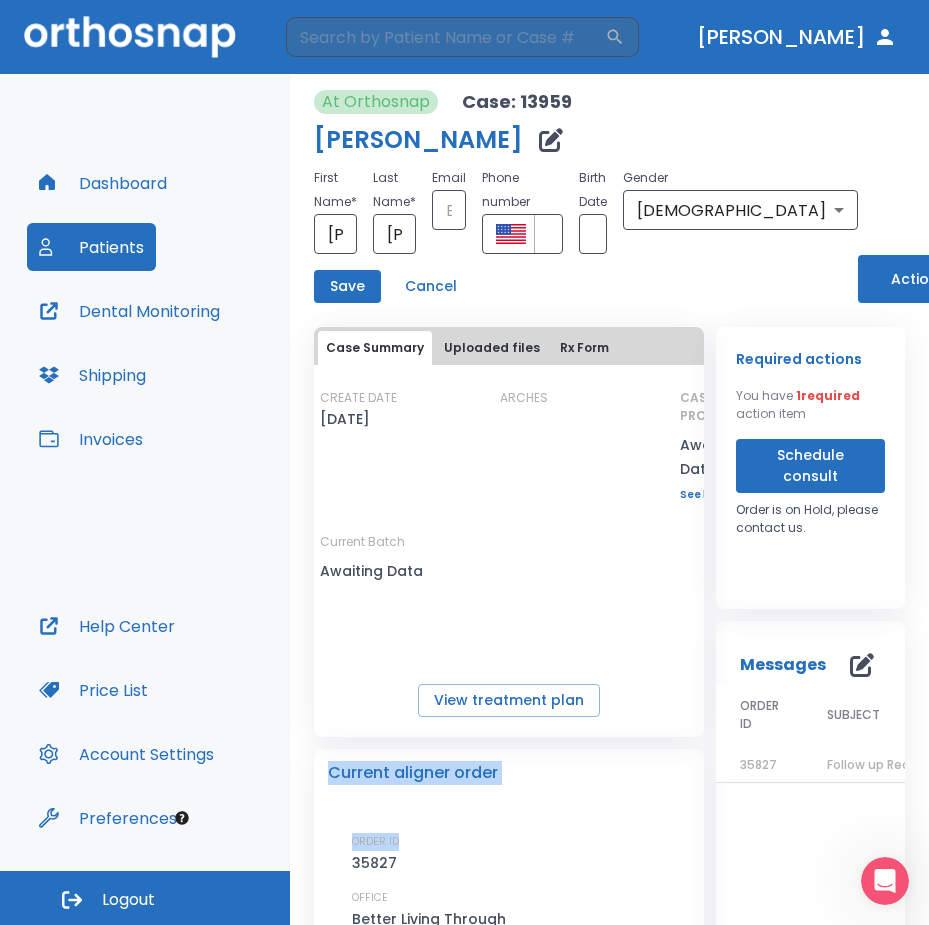 drag, startPoint x: 518, startPoint y: 594, endPoint x: 587, endPoint y: 715, distance: 139.29106 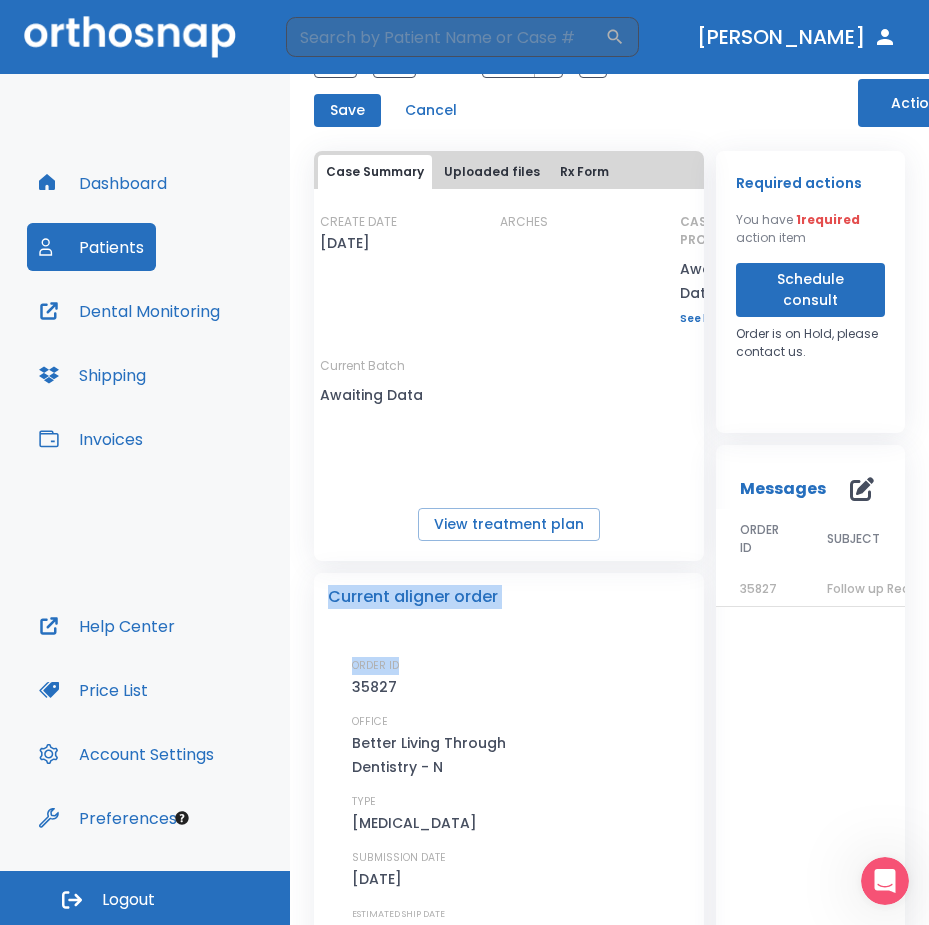 scroll, scrollTop: 0, scrollLeft: 0, axis: both 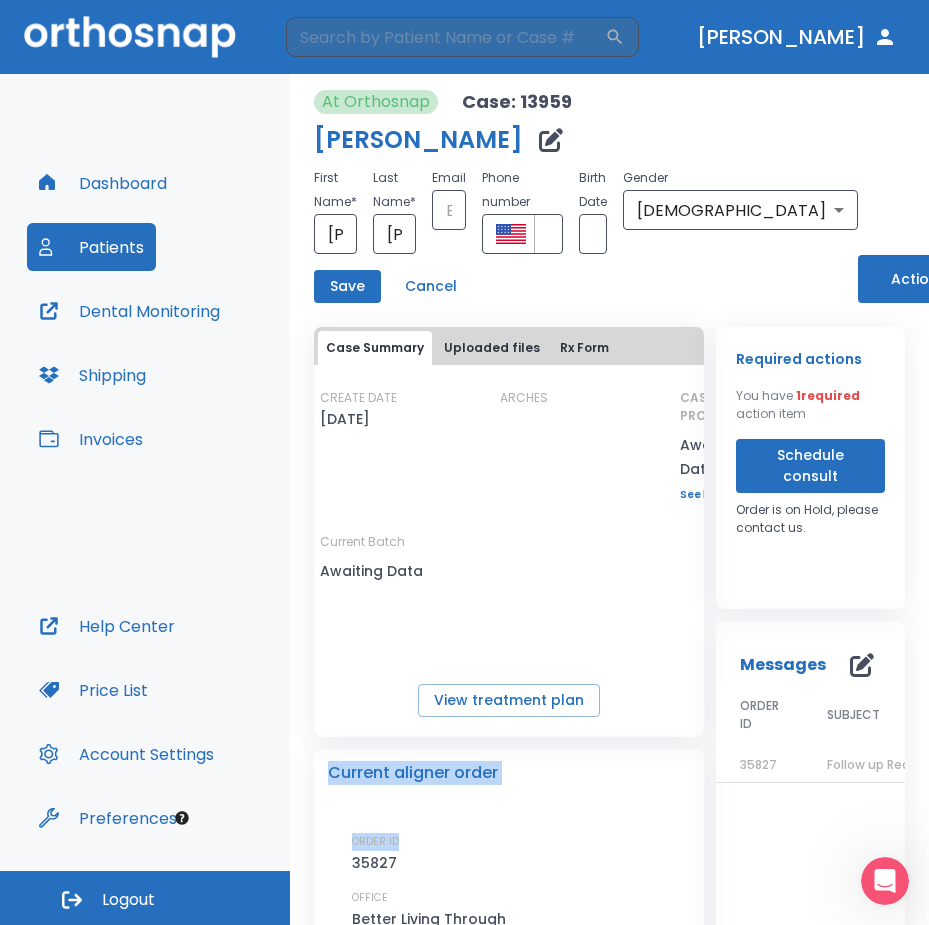 click on "Cancel" at bounding box center [431, 286] 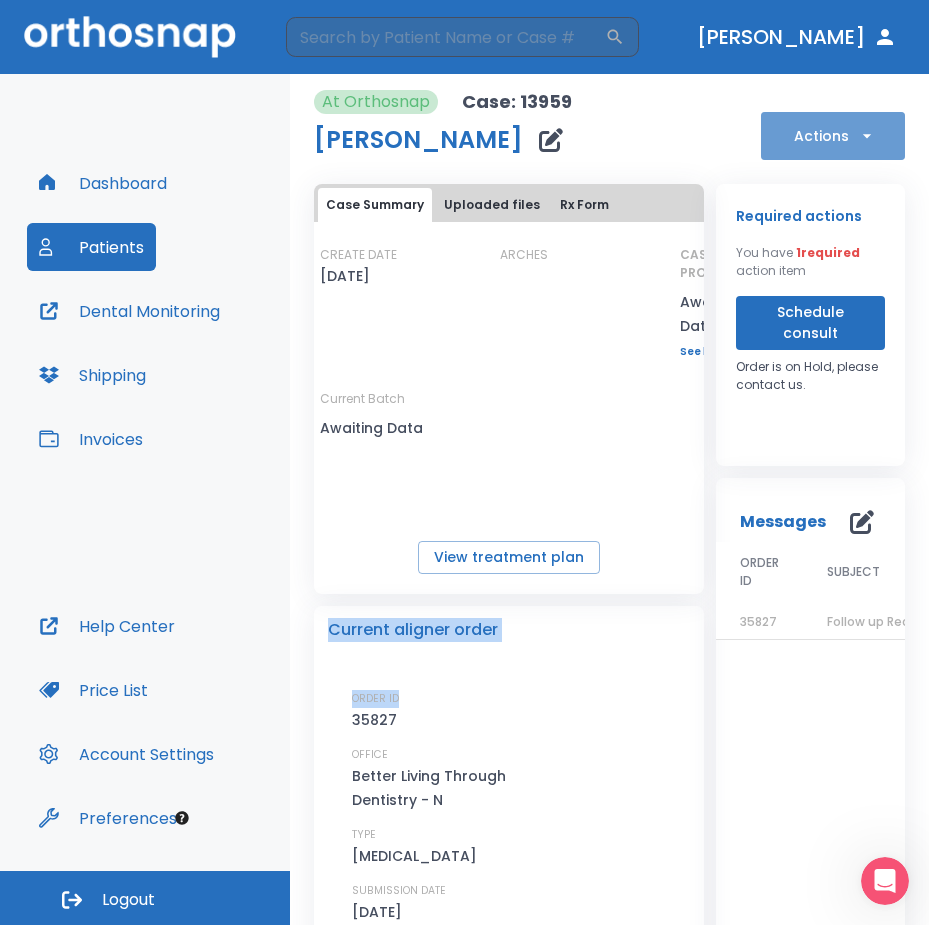 click on "Actions" at bounding box center (833, 136) 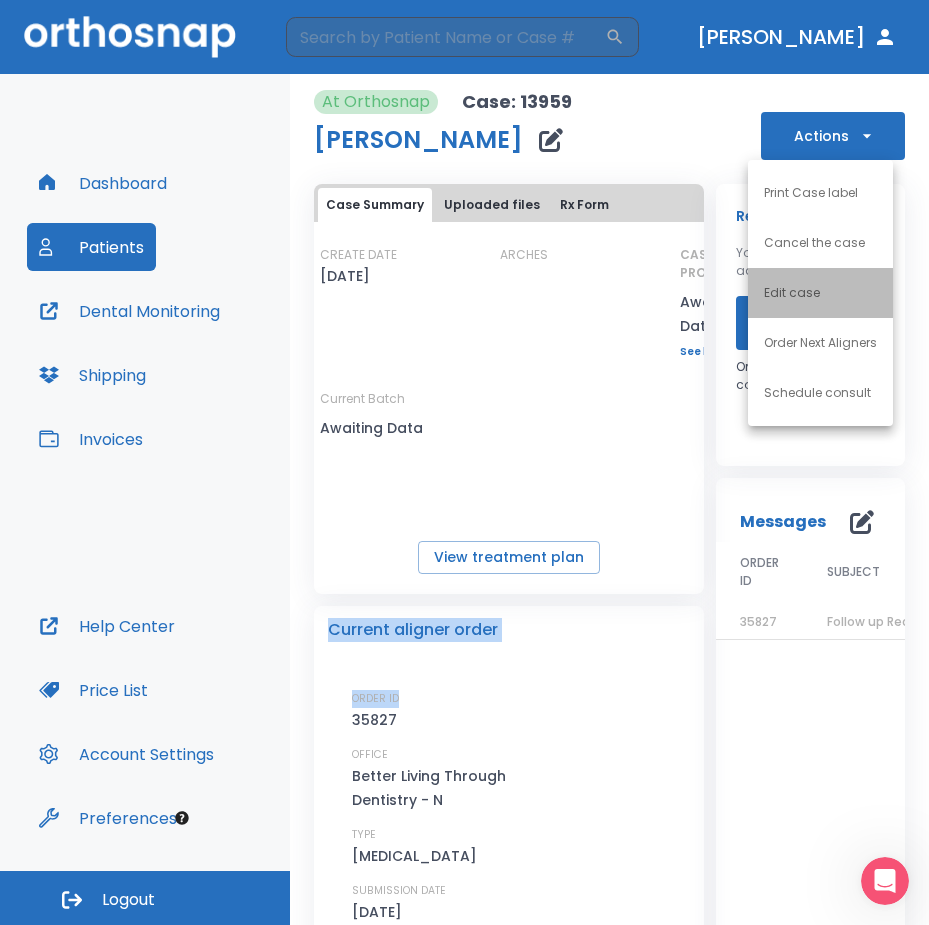 click on "Edit case" at bounding box center [820, 293] 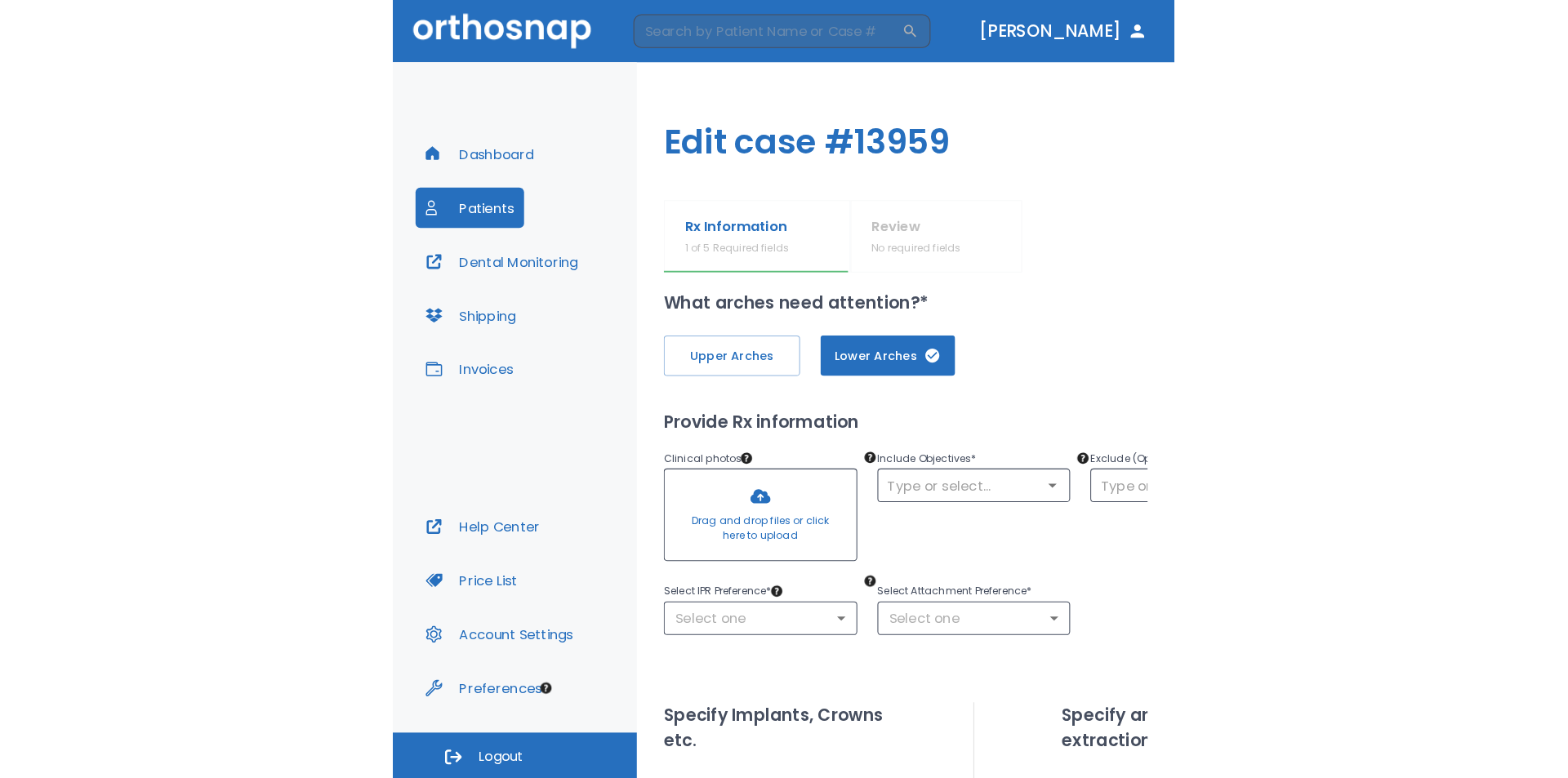 scroll, scrollTop: 0, scrollLeft: 0, axis: both 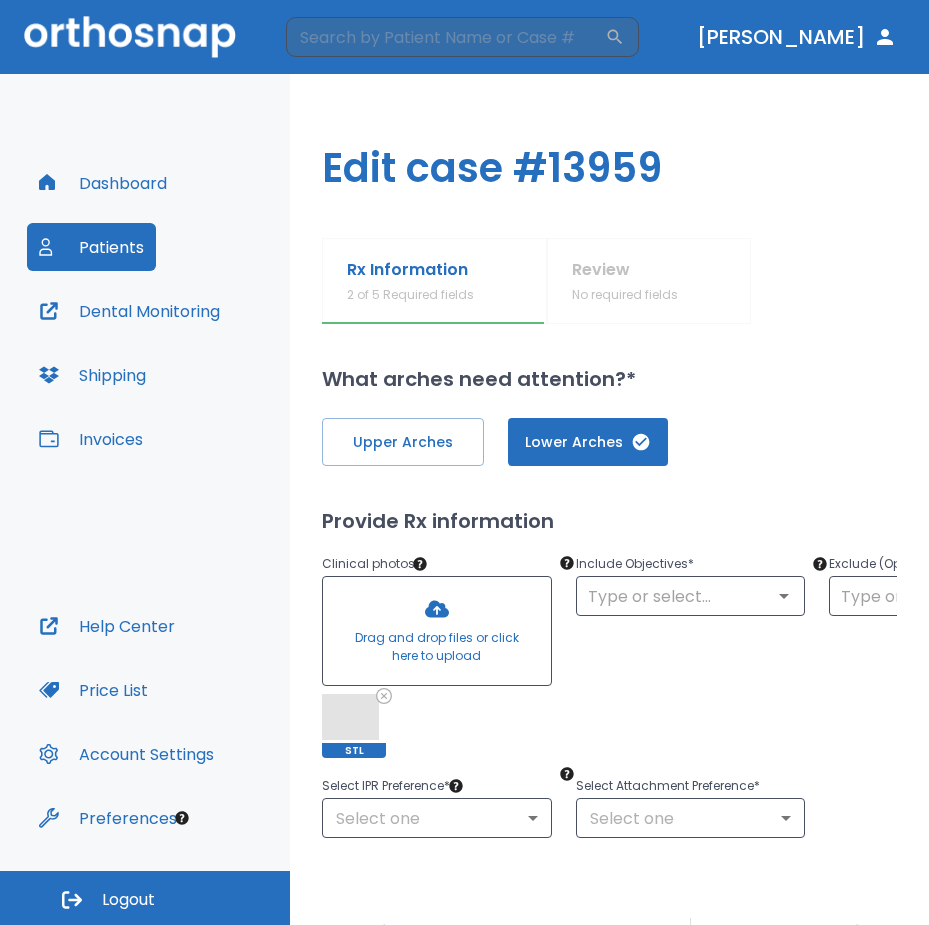 click at bounding box center (437, 631) 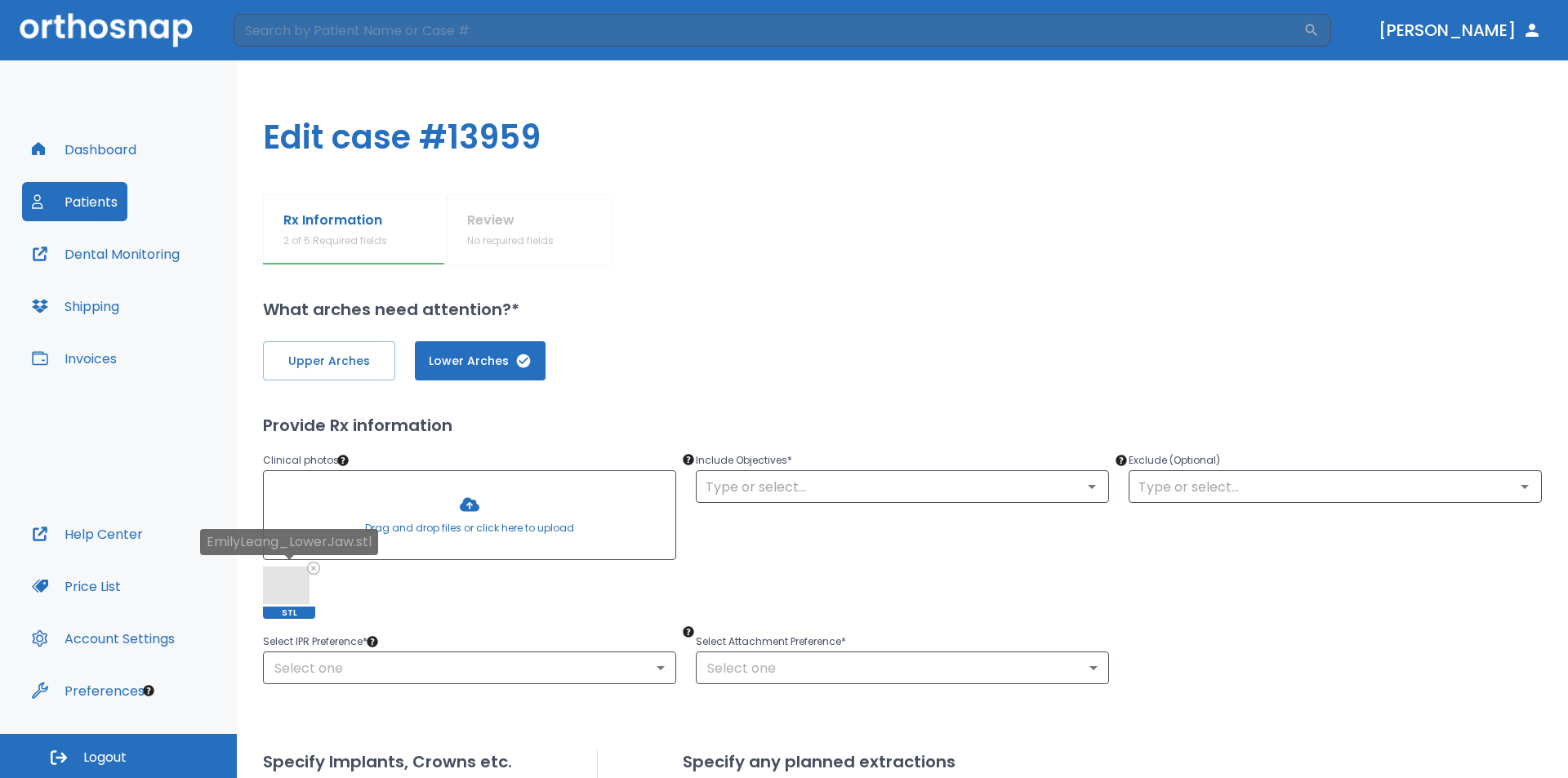 click at bounding box center (286, 585) 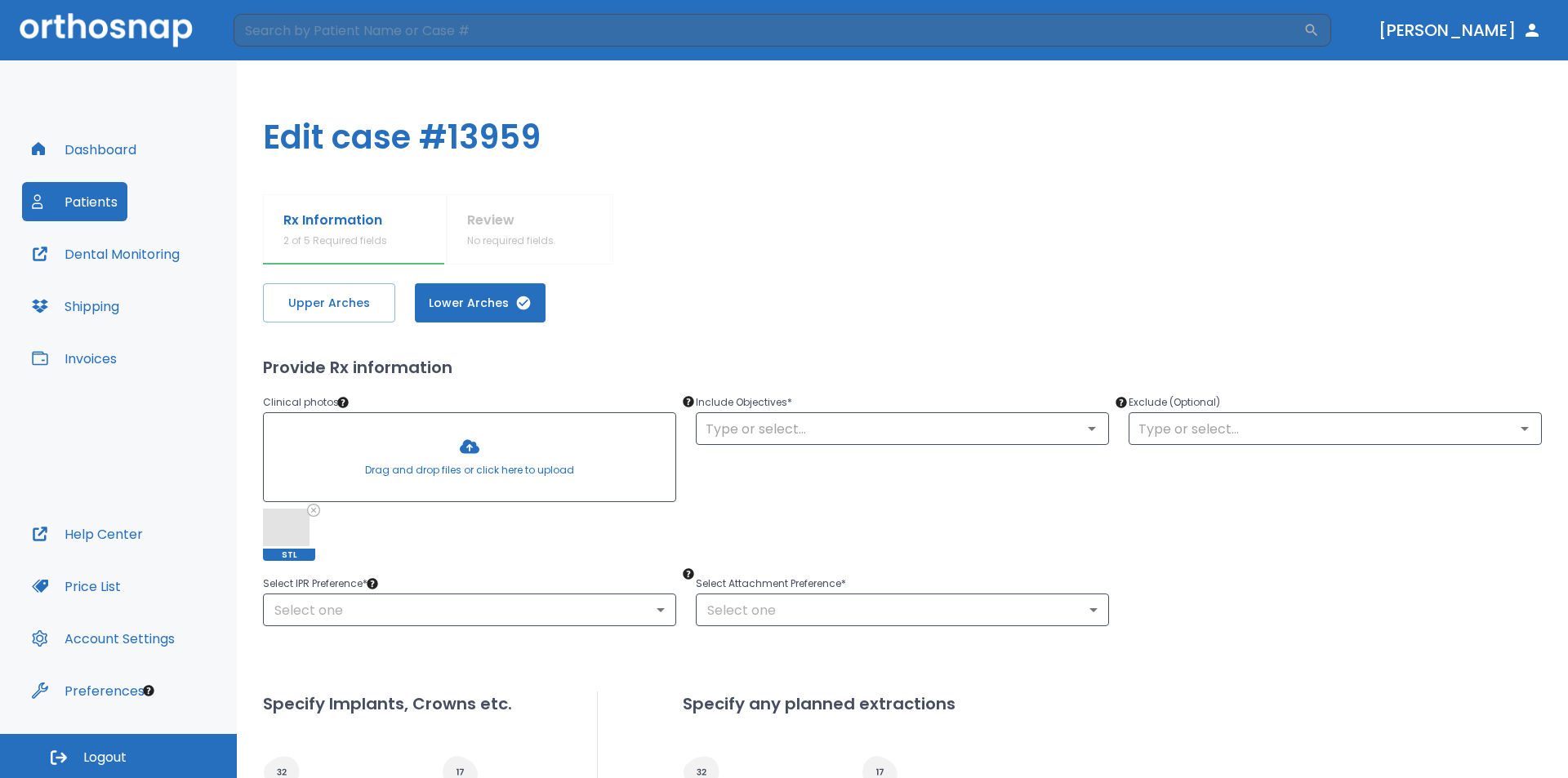scroll, scrollTop: 0, scrollLeft: 0, axis: both 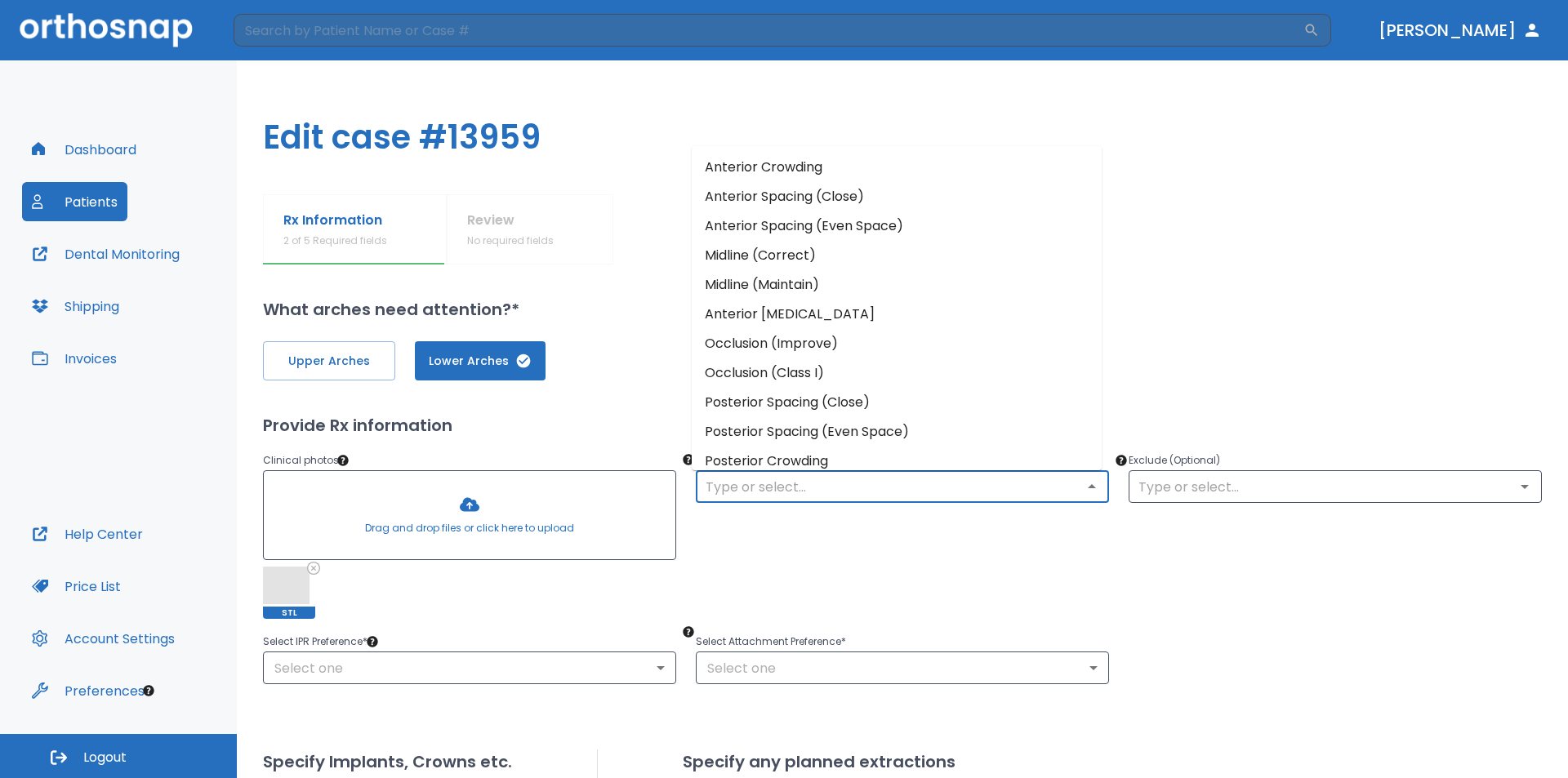 click at bounding box center (902, 487) 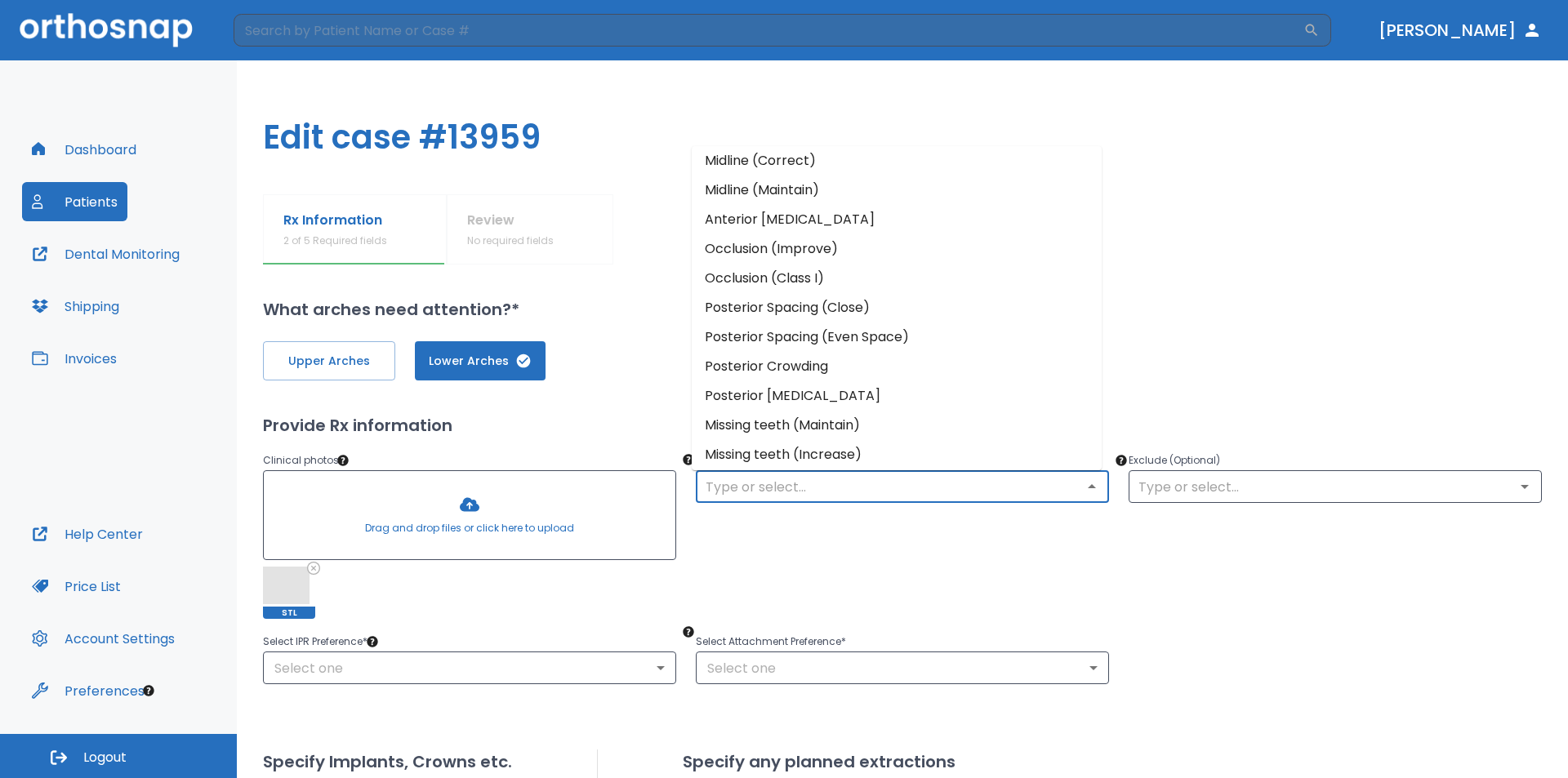 scroll, scrollTop: 130, scrollLeft: 0, axis: vertical 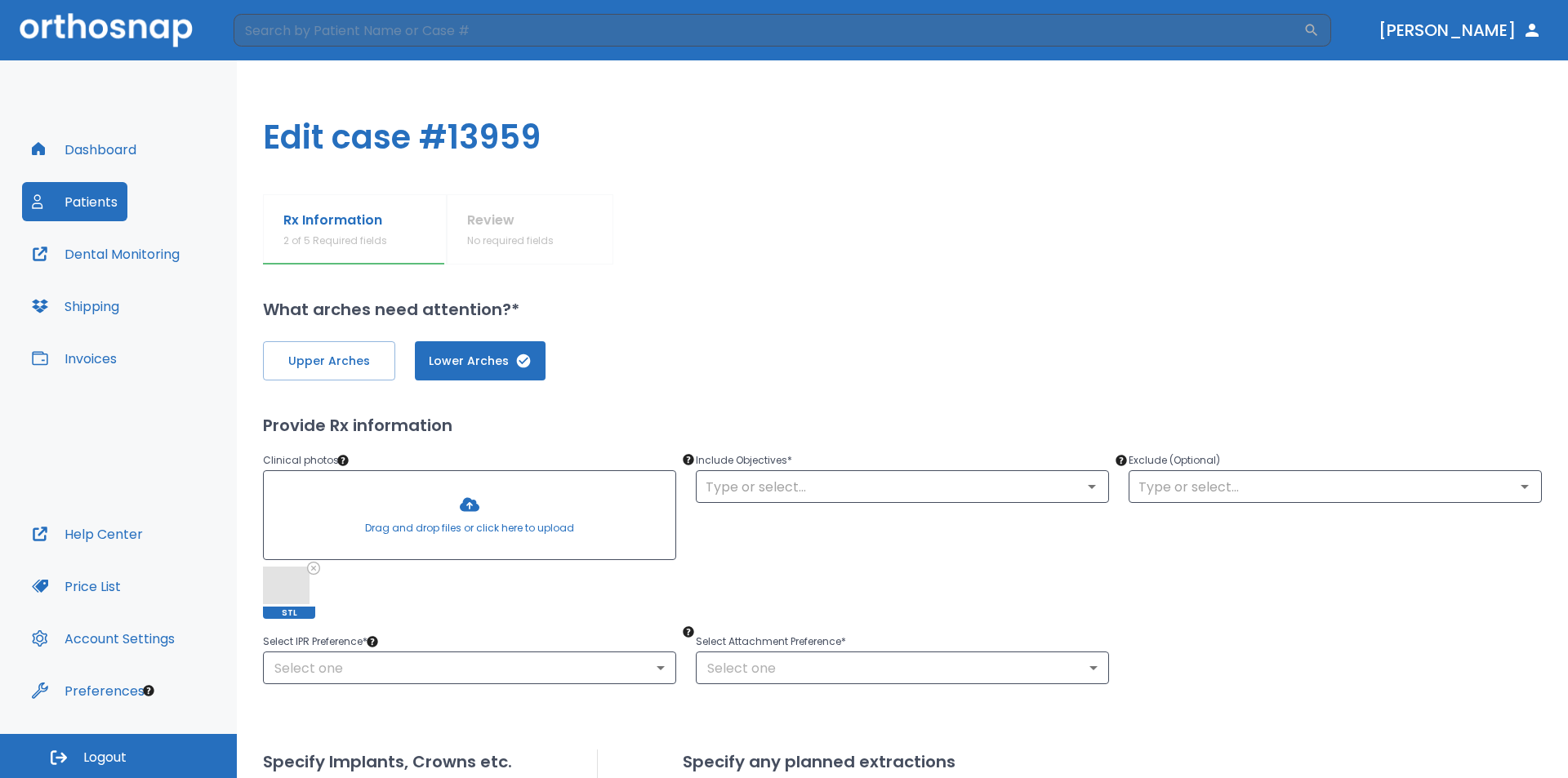 click on "Include Objectives * ​" at bounding box center [893, 525] 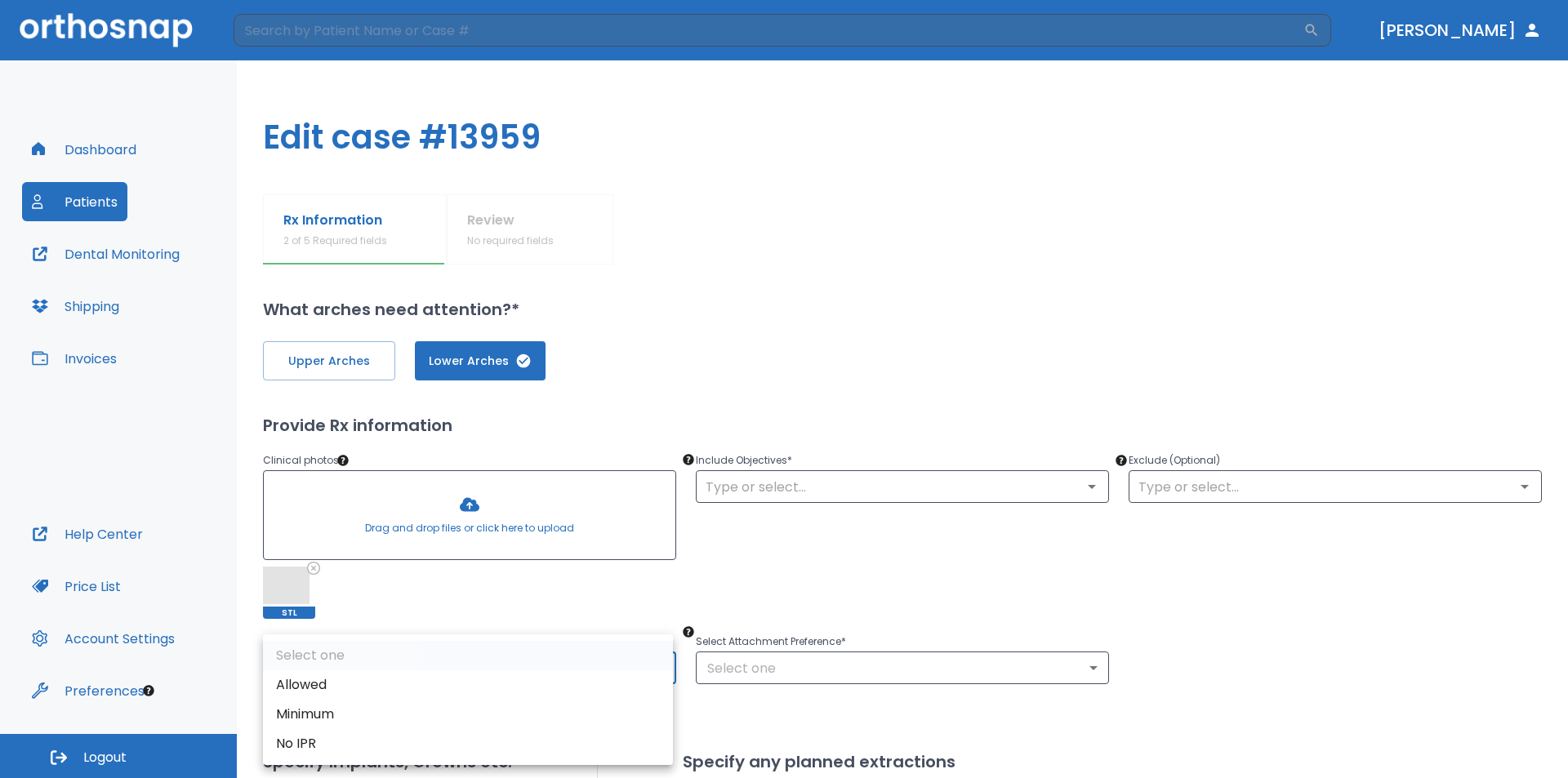 click on "​ [PERSON_NAME] Dashboard Patients Dental Monitoring Shipping Invoices Help Center Price List Account Settings Preferences Logout Uploading files and placing your order. One moment, please. Edit case #13959 Rx Information 2 of 5 Required fields Review No required fields What arches need attention?* Upper Arches Lower Arches Provide Rx information Clinical photos * Drag and drop files or click here to upload STL Include Objectives * ​ Exclude (Optional) ​ Select IPR Preference * Select one ​ Select Attachment Preference * Select one ​ Specify Implants, Crowns etc. Specify any planned extractions Save Cancel Next Select one Allowed Minimum No IPR" at bounding box center (784, 389) 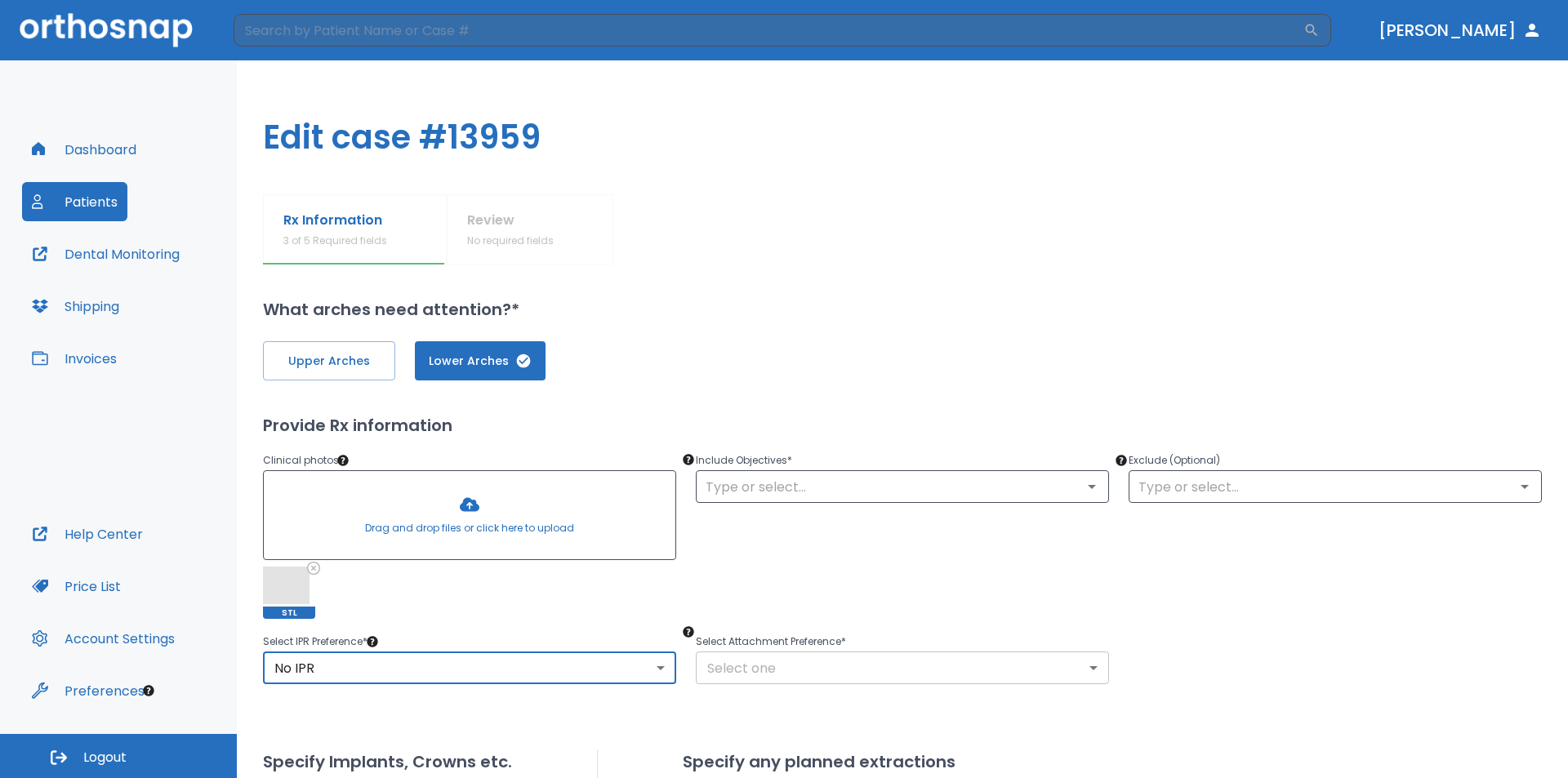 click on "​ [PERSON_NAME] Dashboard Patients Dental Monitoring Shipping Invoices Help Center Price List Account Settings Preferences Logout Uploading files and placing your order. One moment, please. Edit case #13959 Rx Information 3 of 5 Required fields Review No required fields What arches need attention?* Upper Arches Lower Arches Provide Rx information Clinical photos * Drag and drop files or click here to upload STL Include Objectives * ​ Exclude (Optional) ​ Select IPR Preference * No IPR 0 ​ Select Attachment Preference * Select one ​ Specify Implants, Crowns etc. Specify any planned extractions Save Cancel Next" at bounding box center (784, 389) 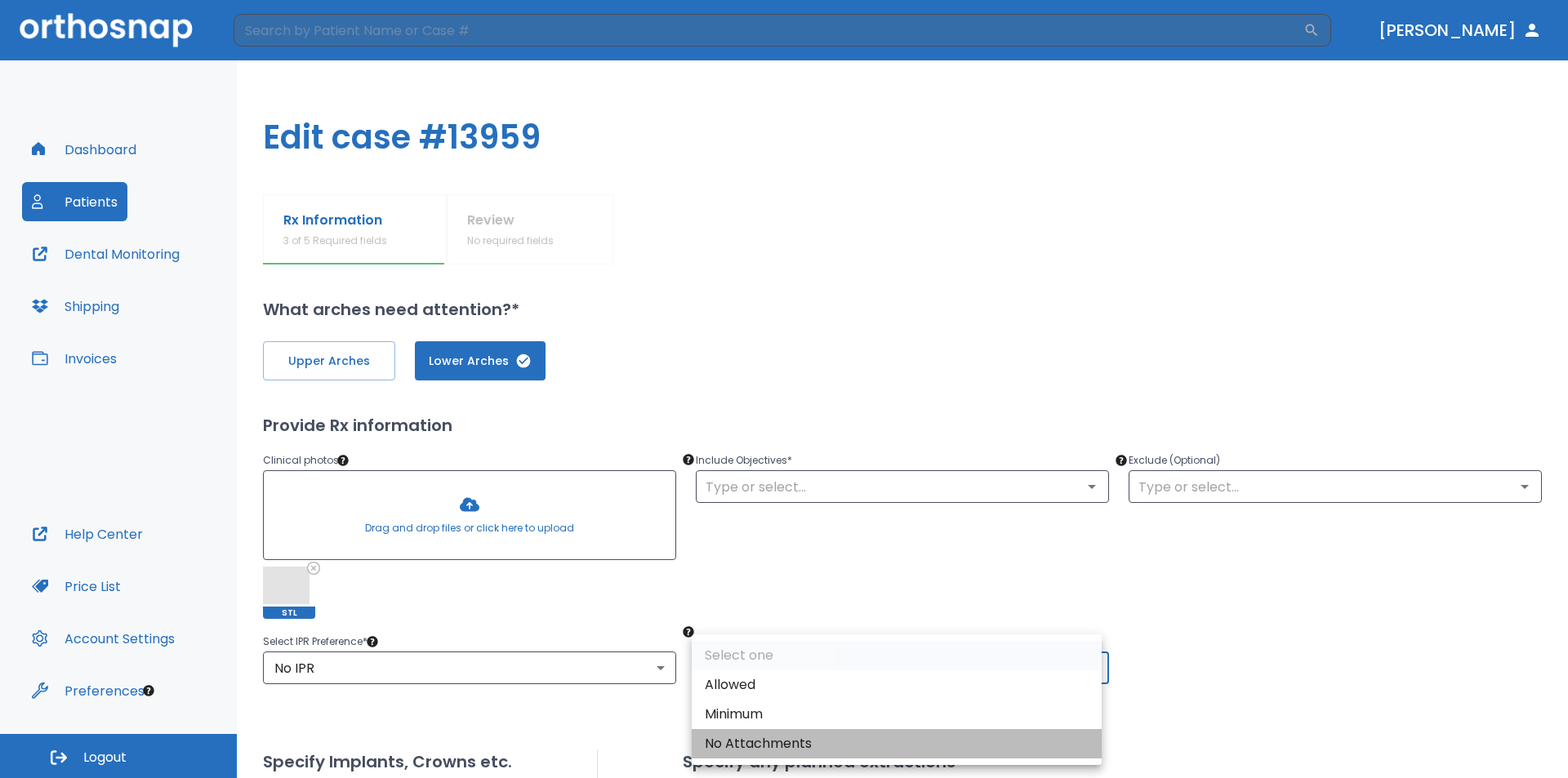 click on "No Attachments" at bounding box center [897, 744] 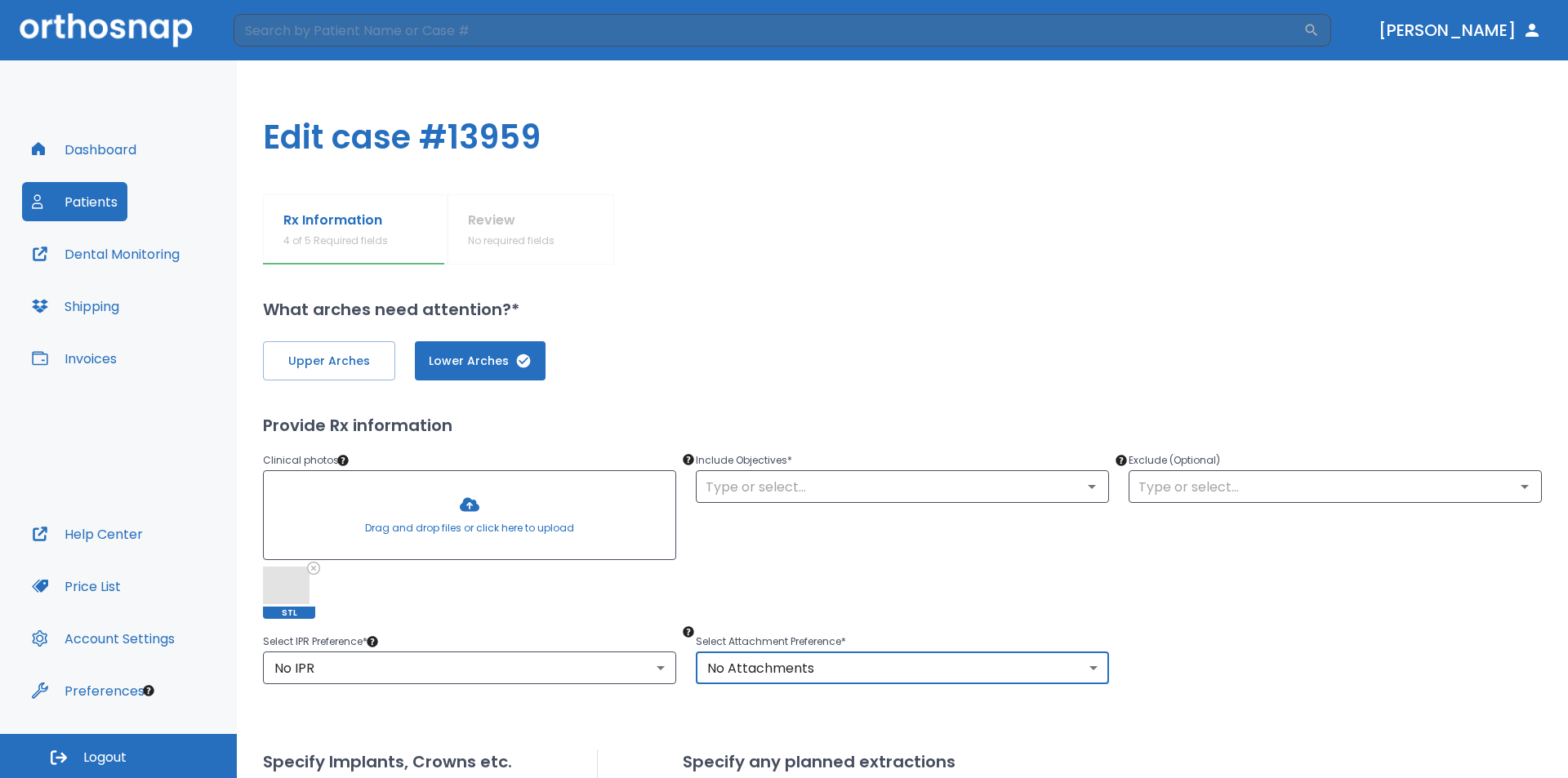 drag, startPoint x: 817, startPoint y: 736, endPoint x: 830, endPoint y: 696, distance: 42.05948 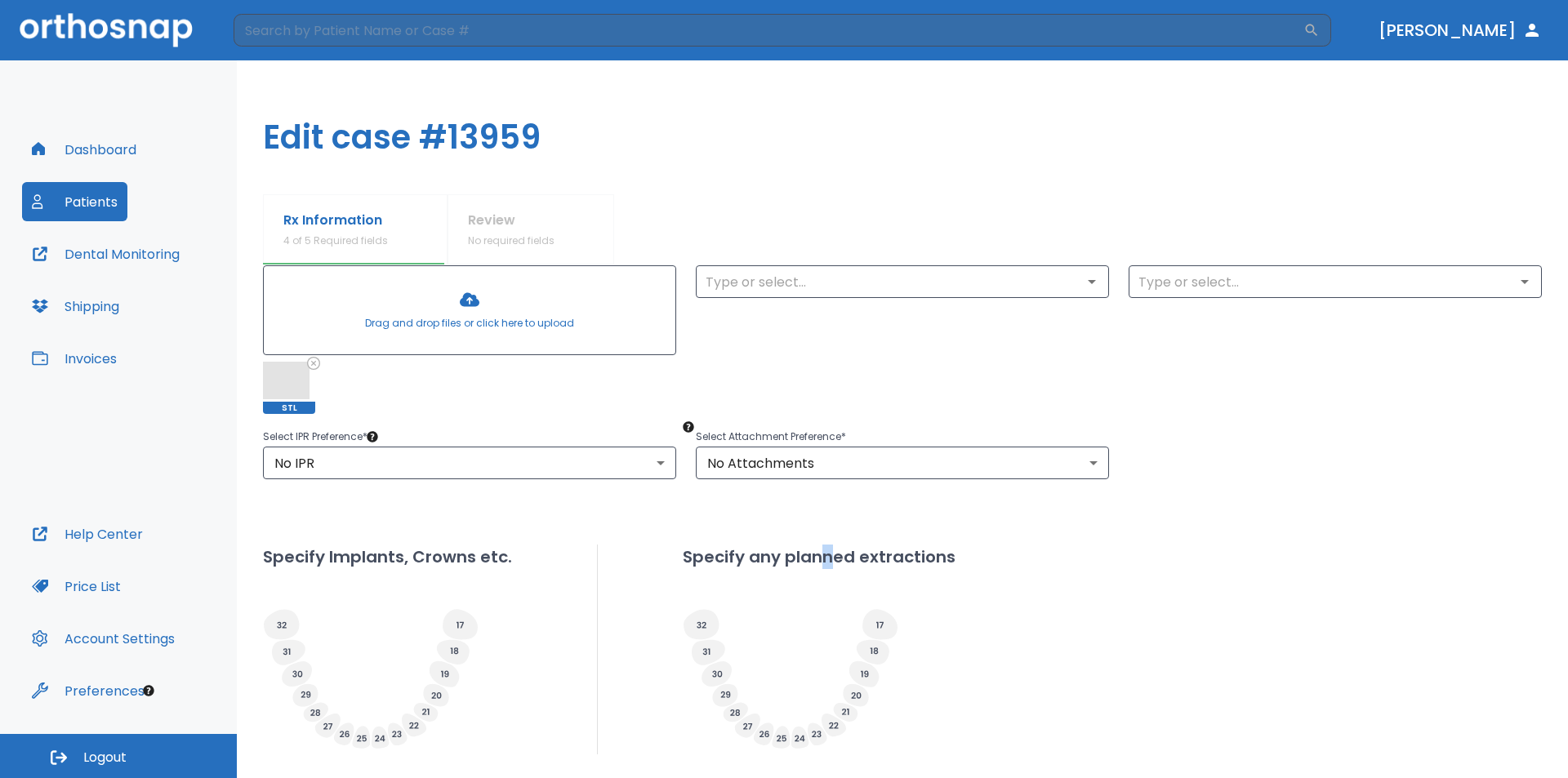 scroll, scrollTop: 318, scrollLeft: 0, axis: vertical 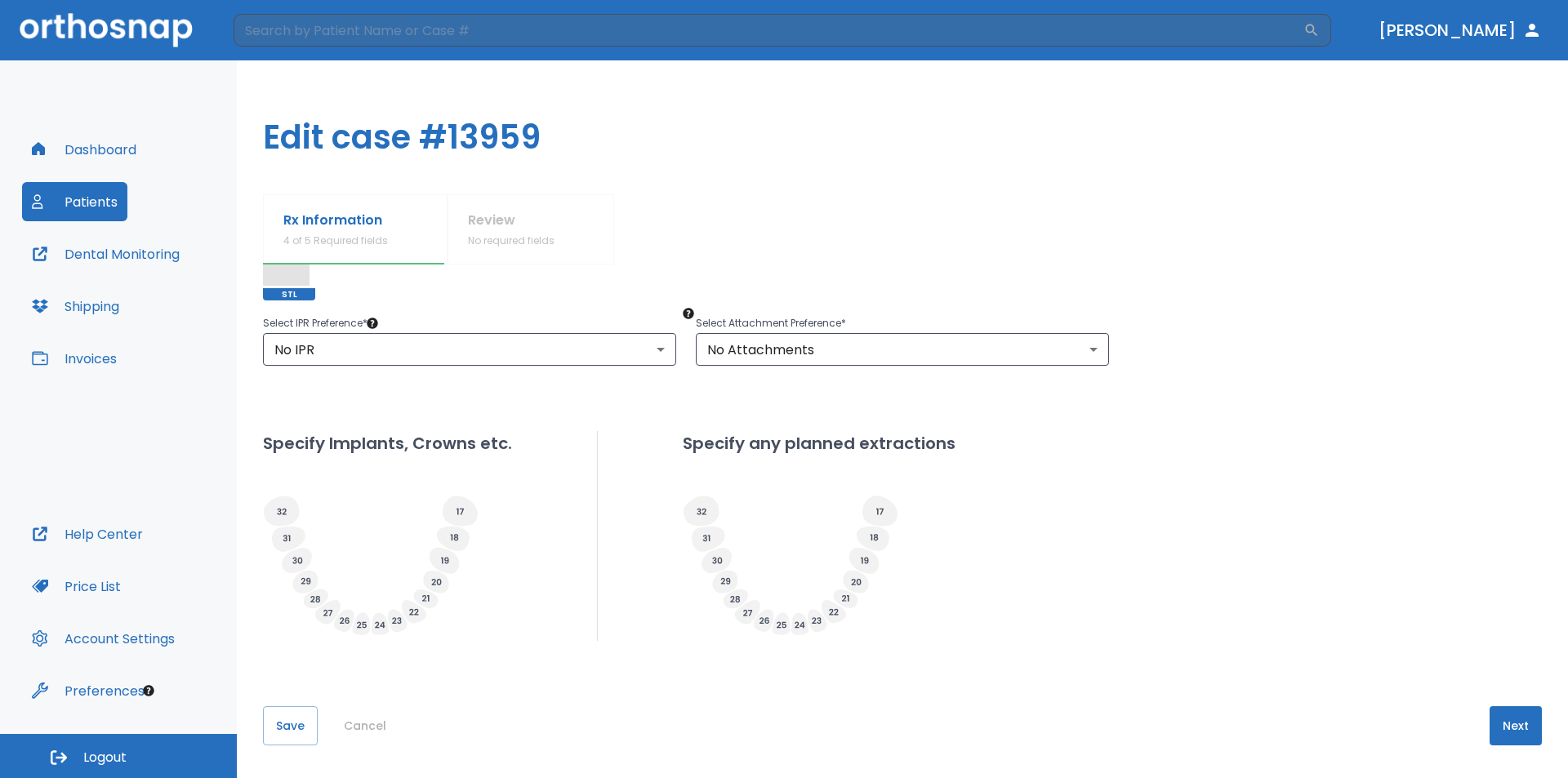 click on "Upper Arches Lower Arches Provide Rx information Clinical photos * Drag and drop files or click here to upload STL Include Objectives * ​ Exclude (Optional) ​ Select IPR Preference * No IPR 0 ​ Select Attachment Preference * No Attachments 0 ​ Specify Implants, Crowns etc. Specify any planned extractions" at bounding box center (902, 322) 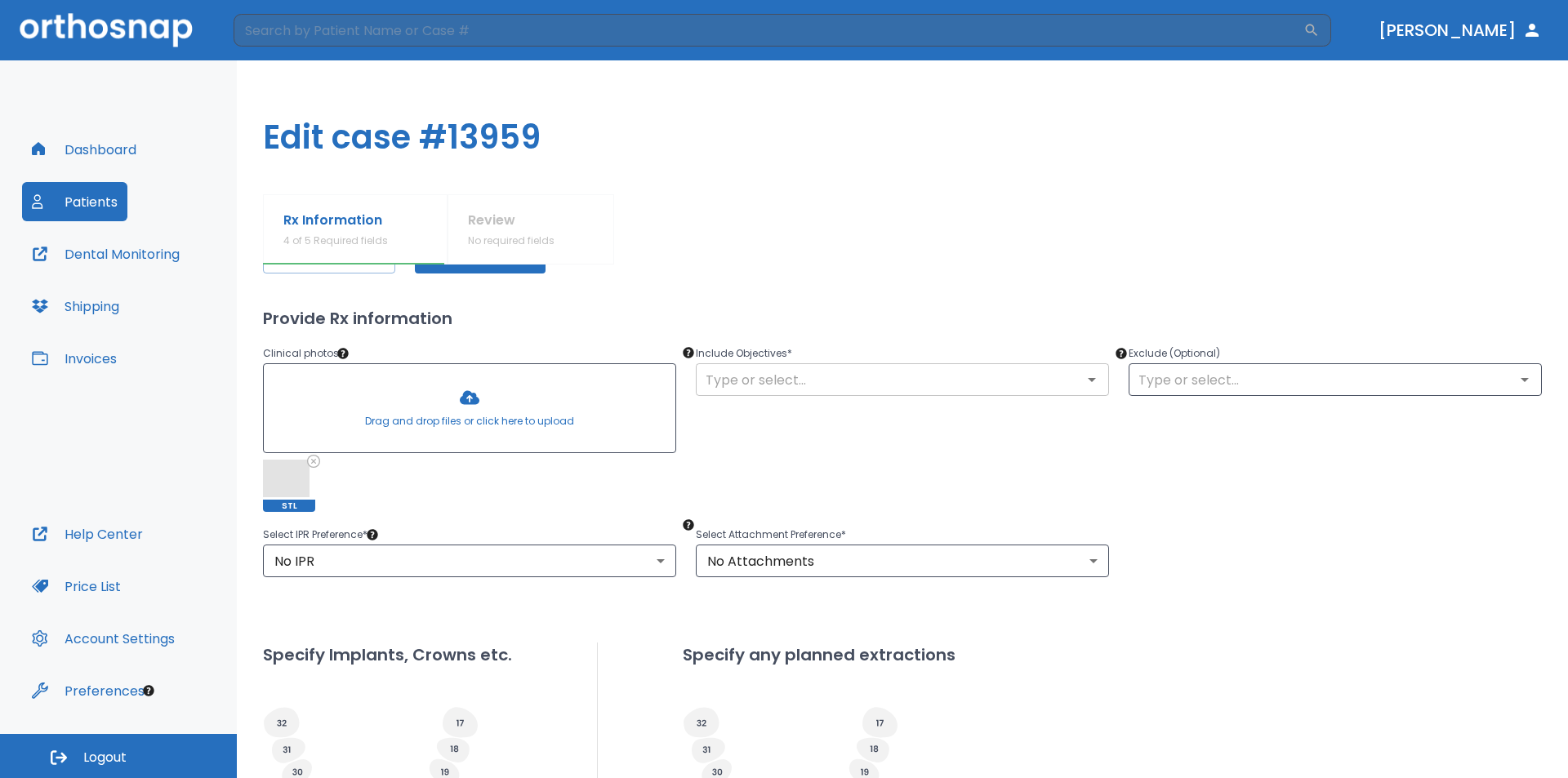 click at bounding box center (902, 380) 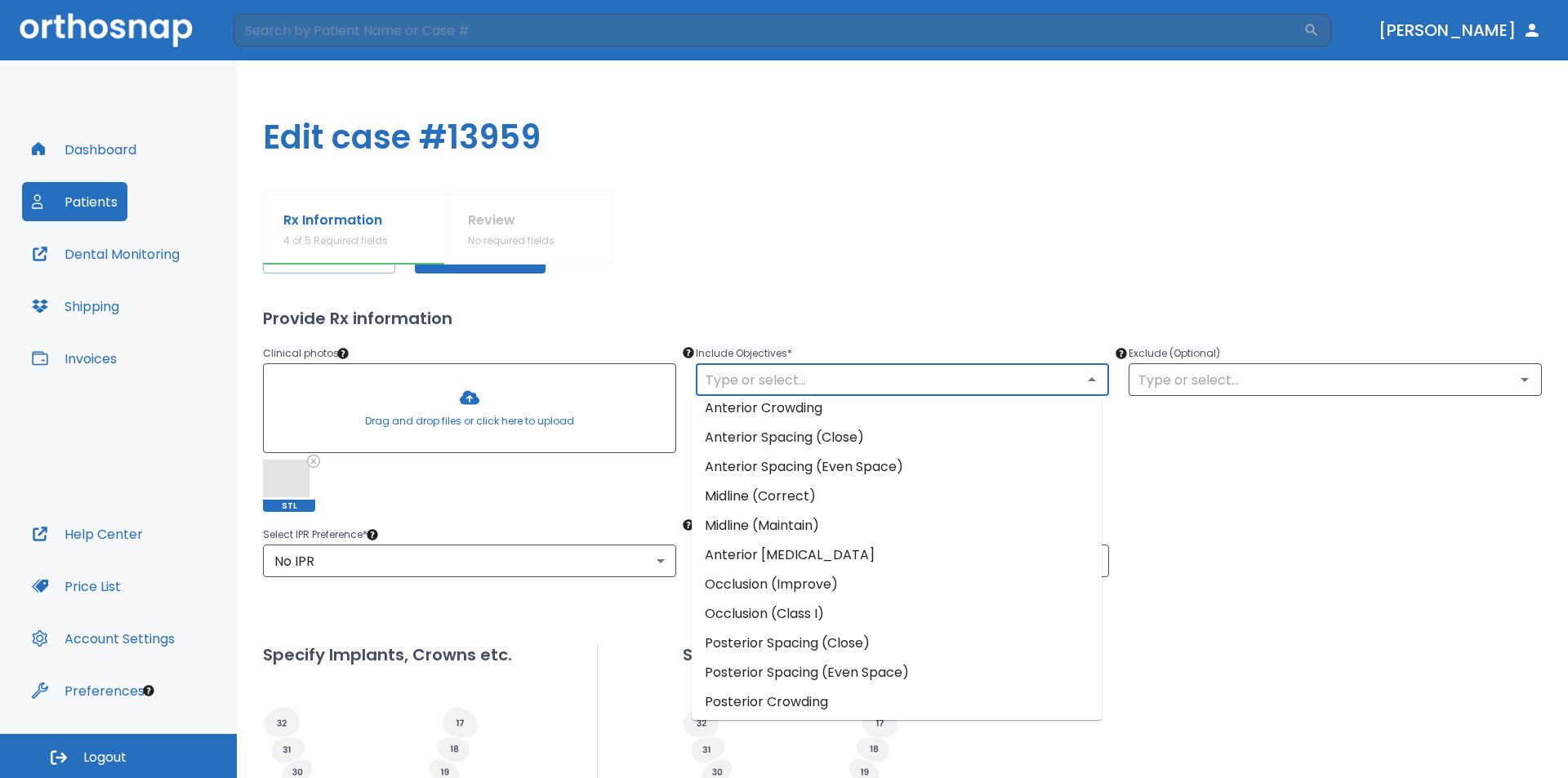 scroll, scrollTop: 0, scrollLeft: 0, axis: both 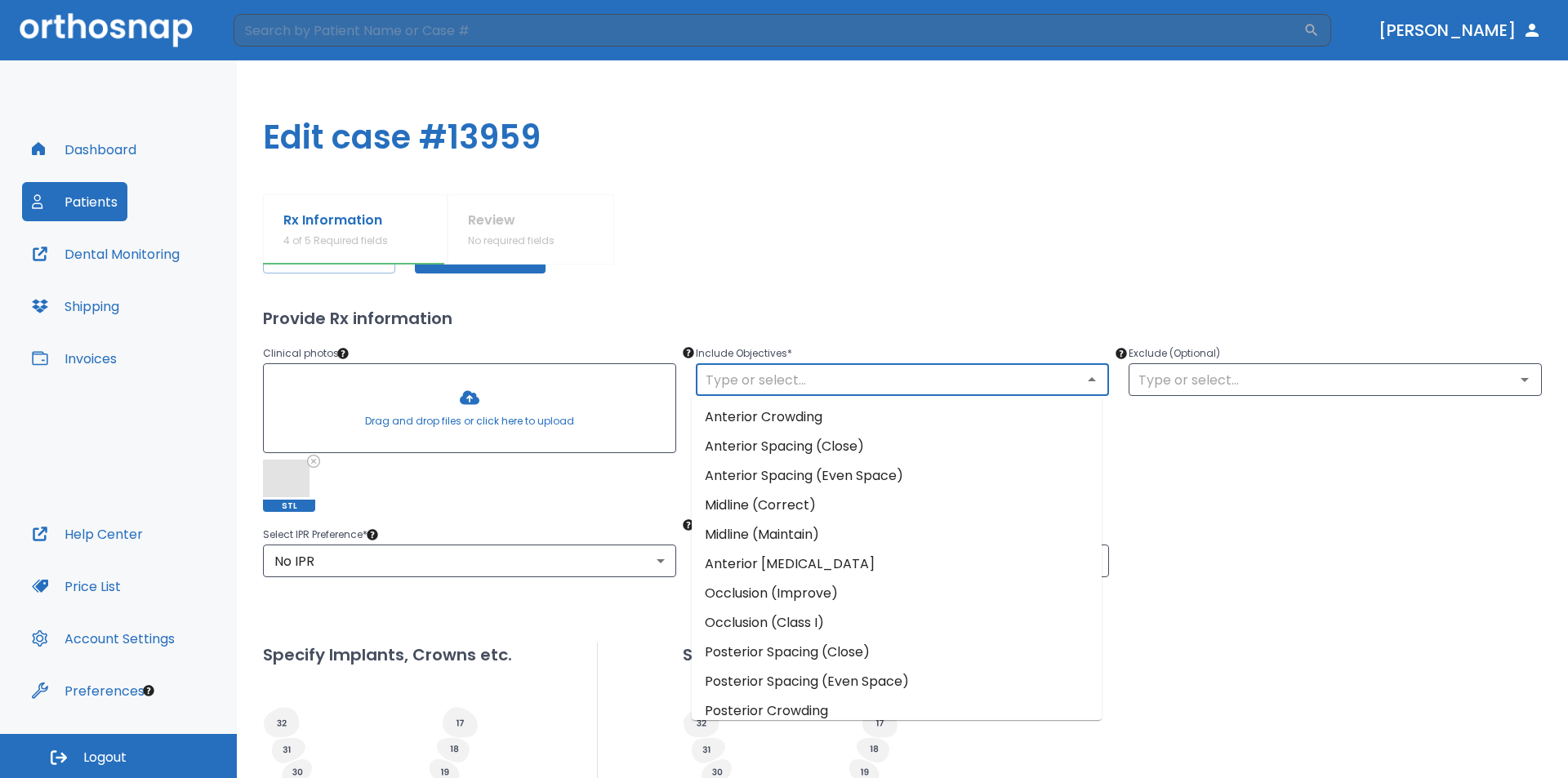 click on "Midline (Maintain)" at bounding box center (897, 535) 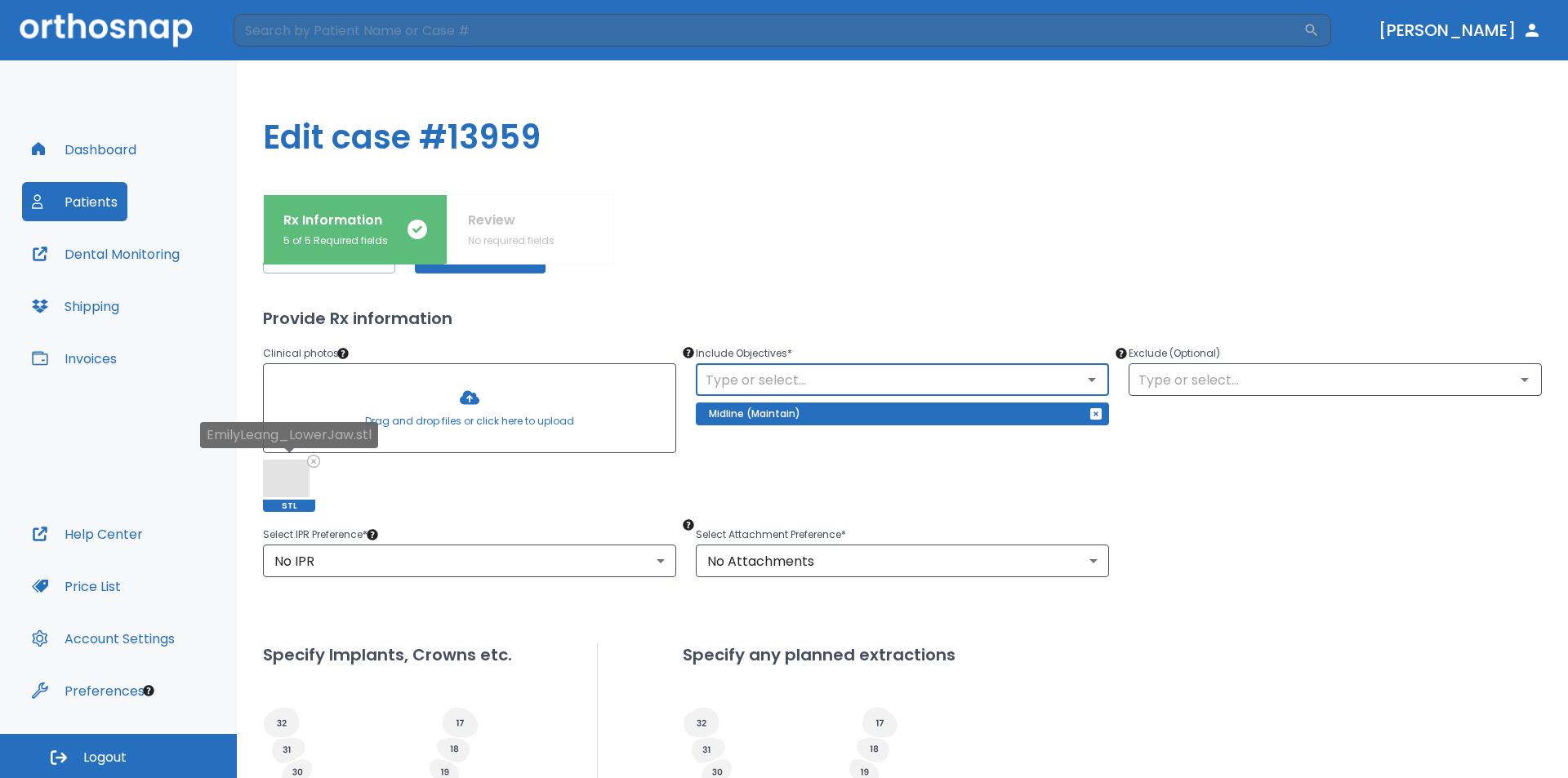 click at bounding box center (286, 478) 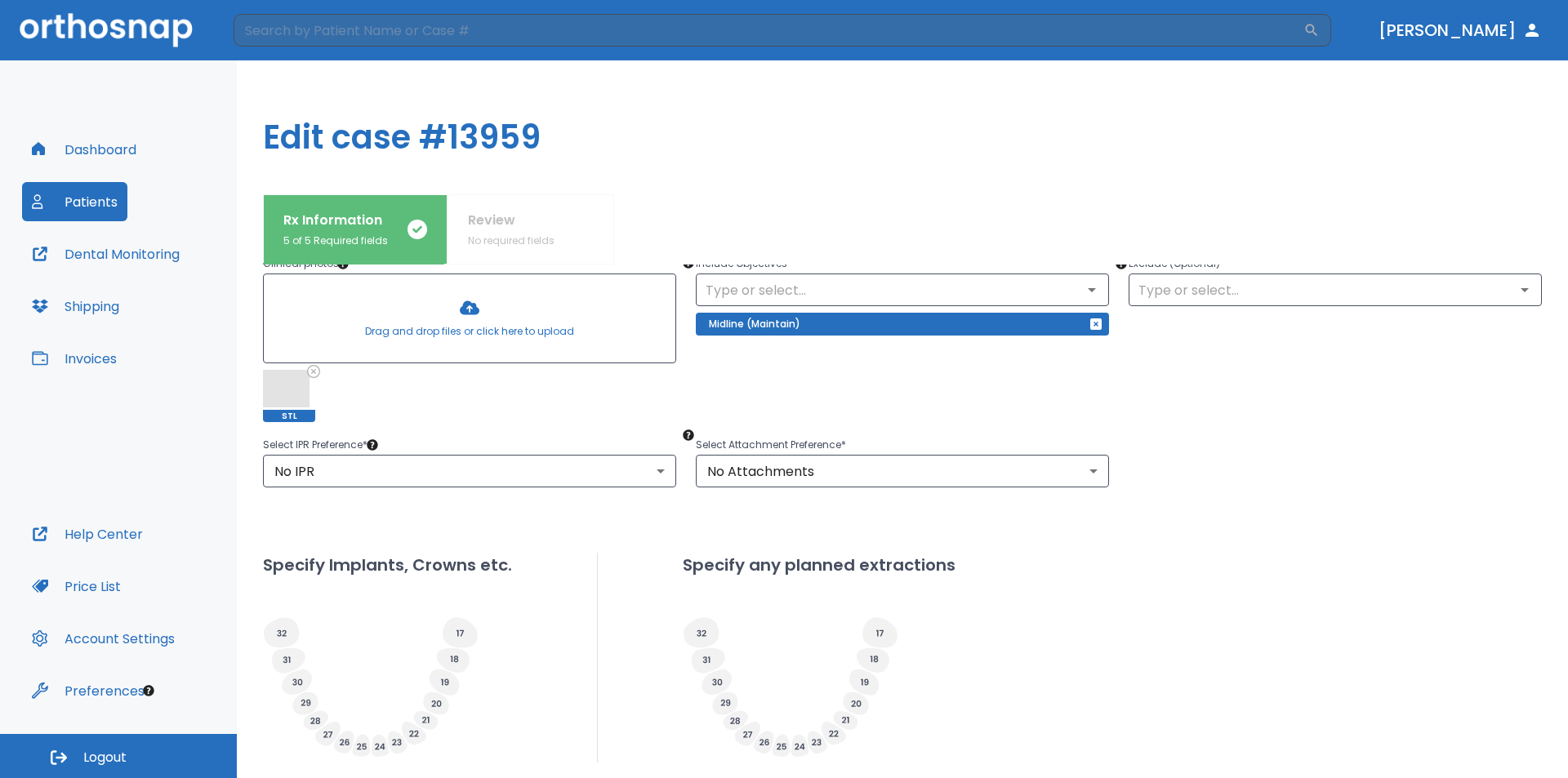 scroll, scrollTop: 206, scrollLeft: 0, axis: vertical 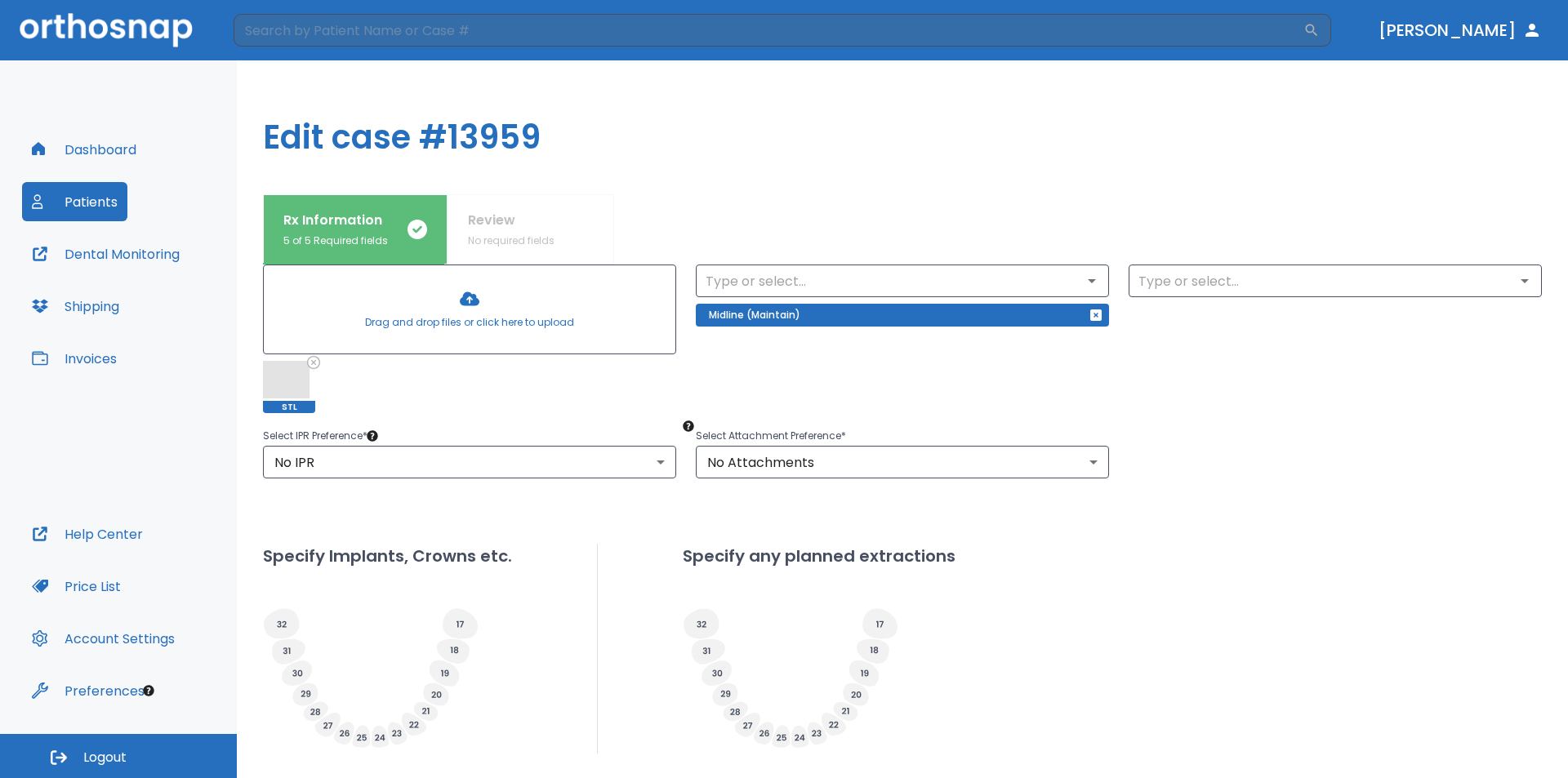 drag, startPoint x: 1420, startPoint y: 7, endPoint x: 375, endPoint y: 367, distance: 1105.2715 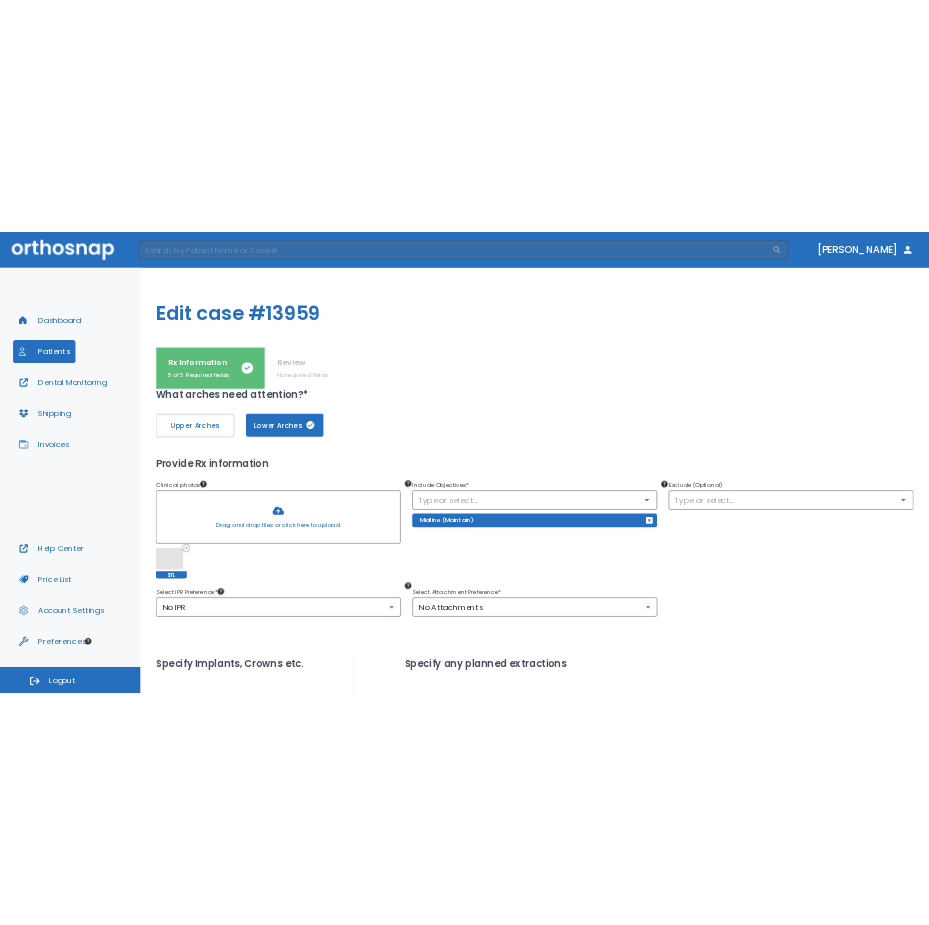 scroll, scrollTop: 0, scrollLeft: 0, axis: both 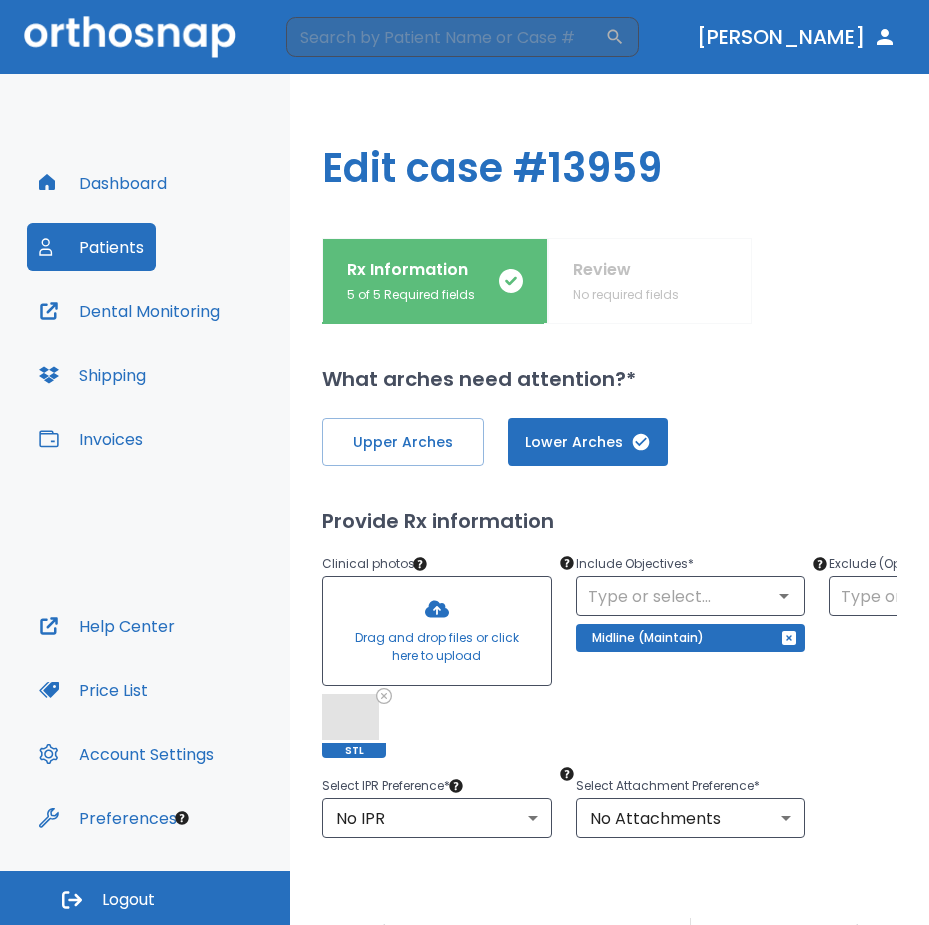 click on "Dashboard" at bounding box center (103, 183) 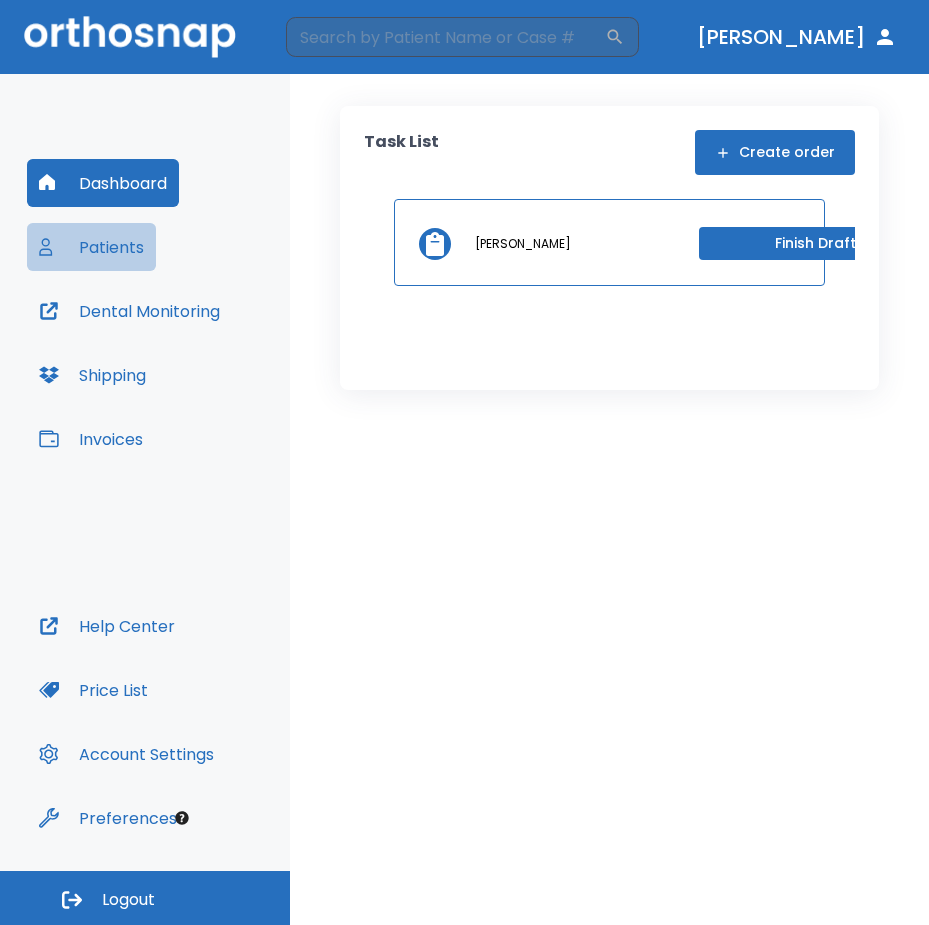 click on "Patients" at bounding box center (91, 247) 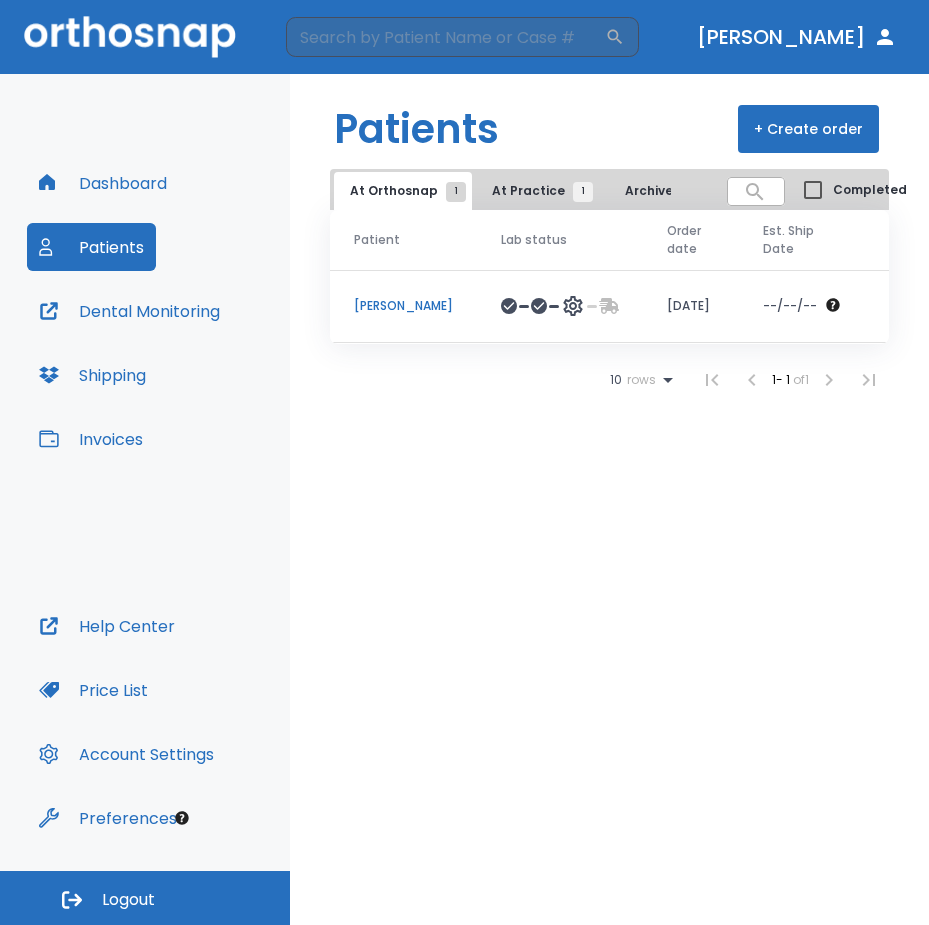 click on "[PERSON_NAME]" at bounding box center [403, 306] 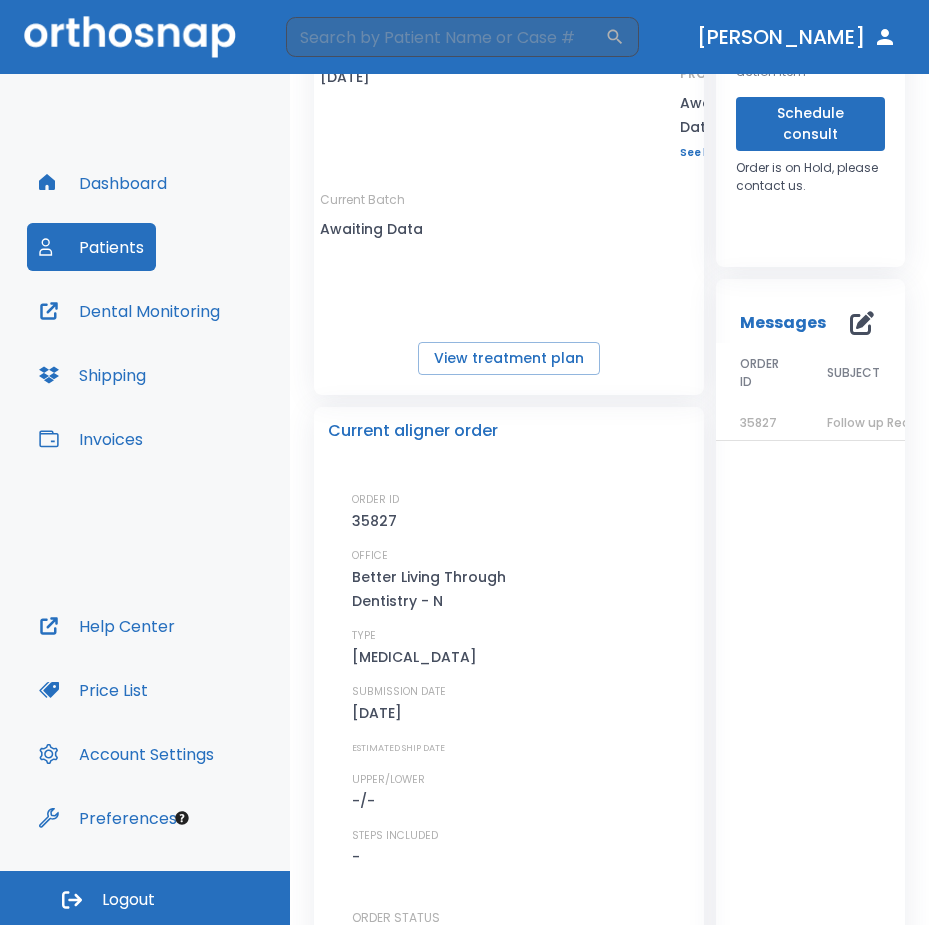 scroll, scrollTop: 0, scrollLeft: 0, axis: both 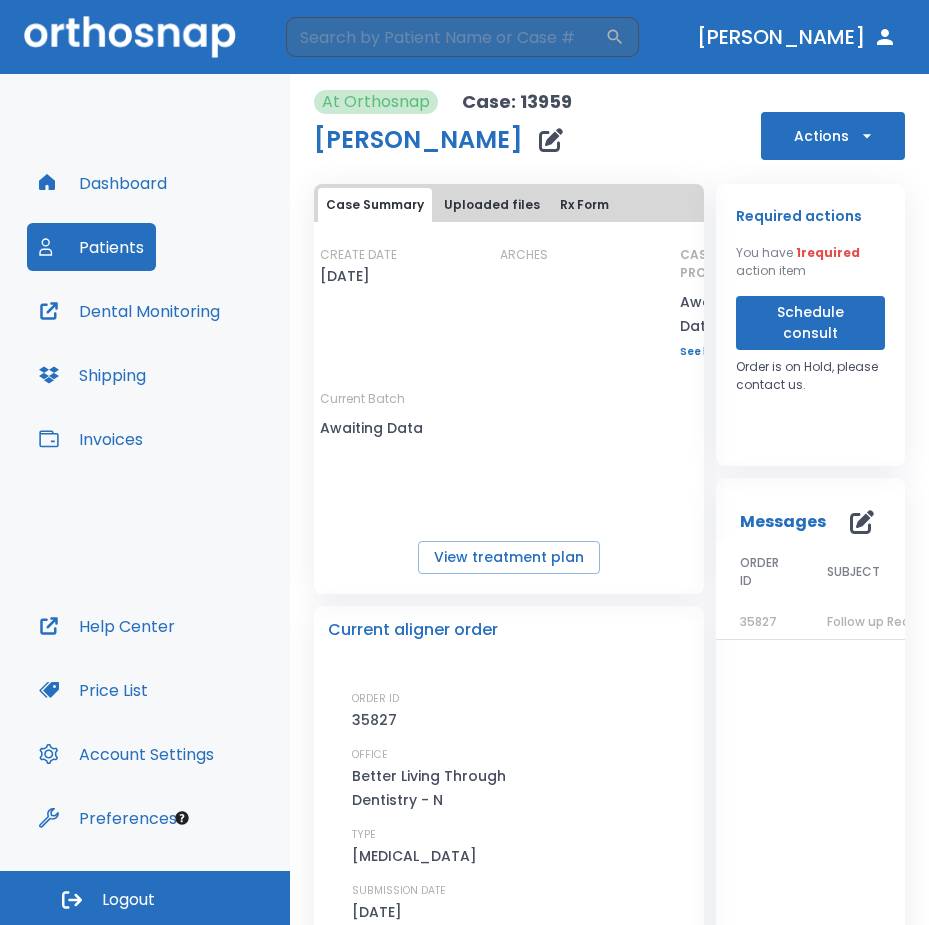 click on "1  required" at bounding box center [828, 252] 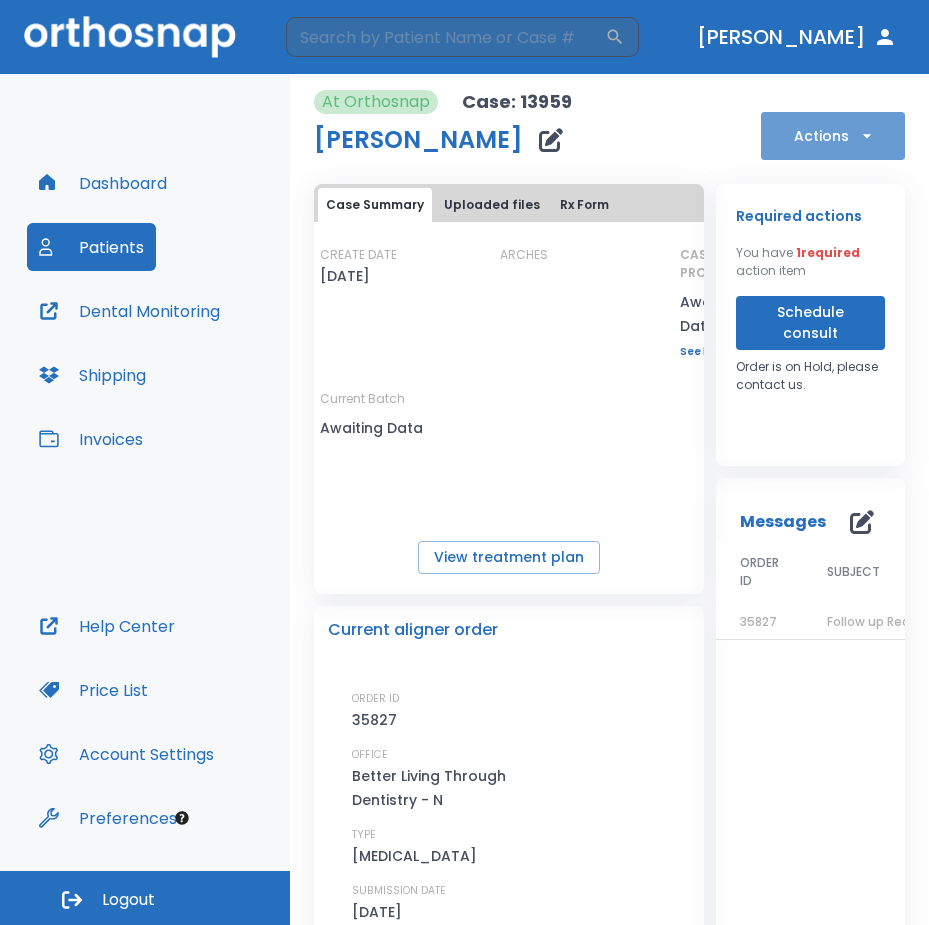 click on "Actions" at bounding box center (833, 136) 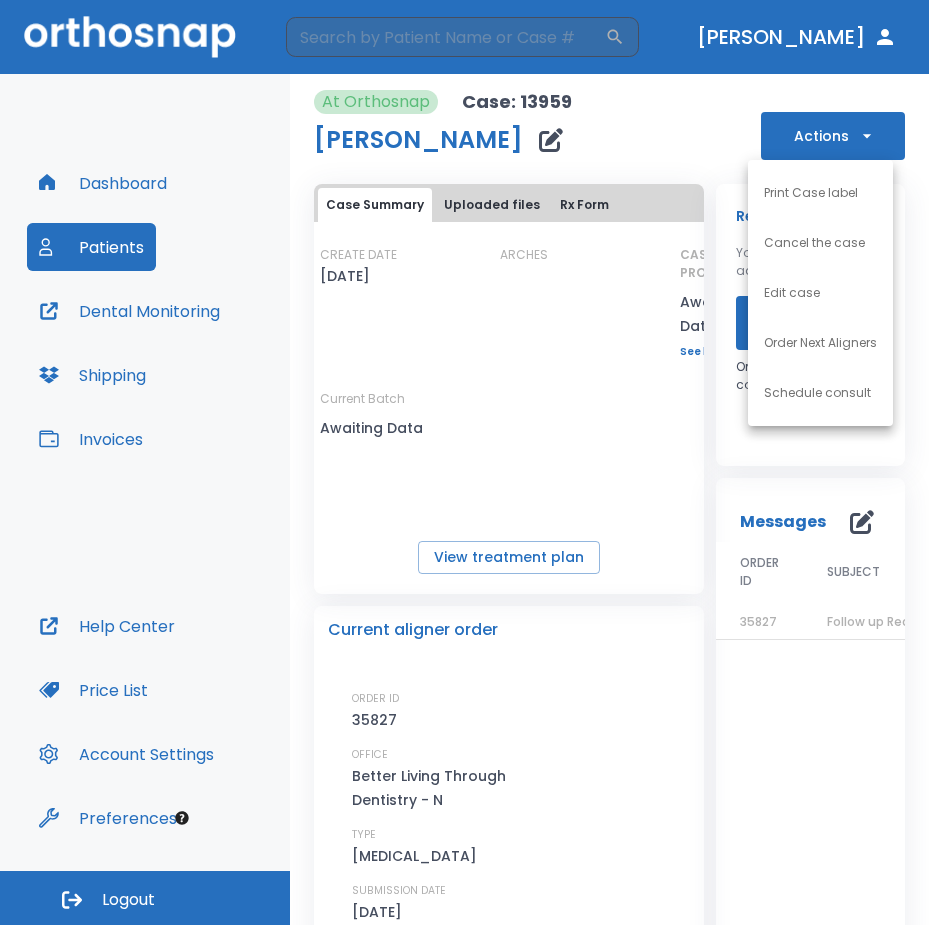 click on "Edit case" at bounding box center (820, 293) 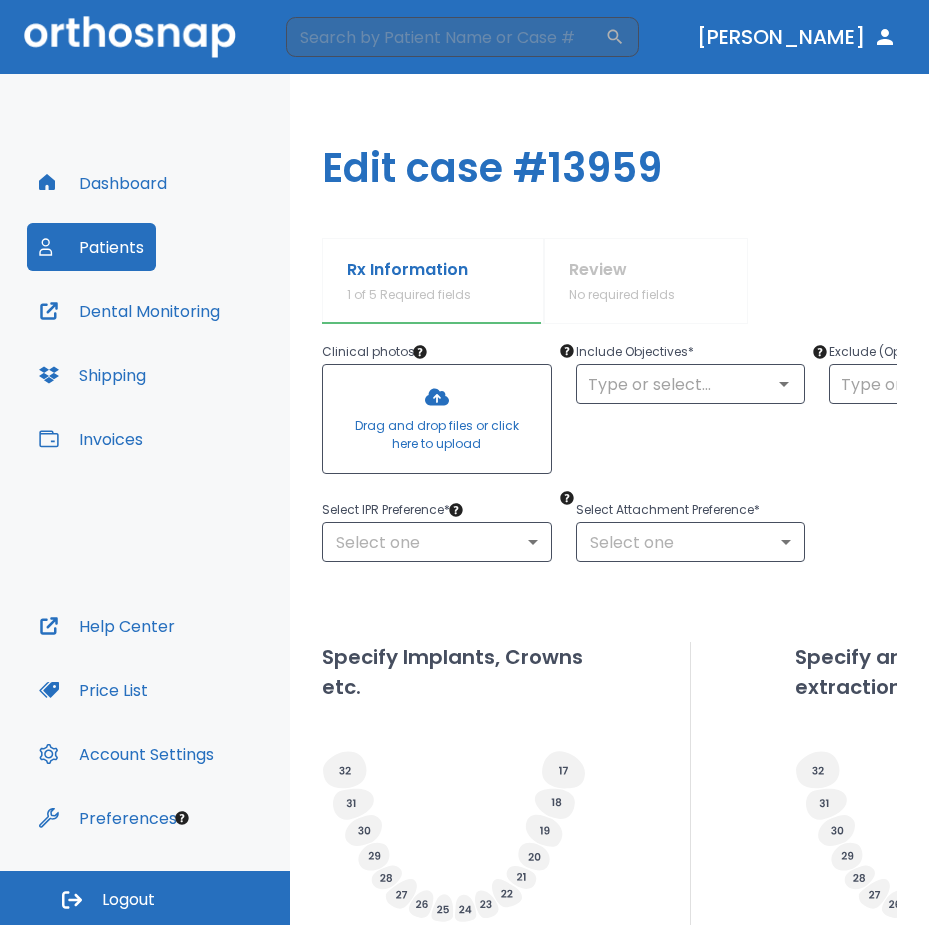 scroll, scrollTop: 209, scrollLeft: 0, axis: vertical 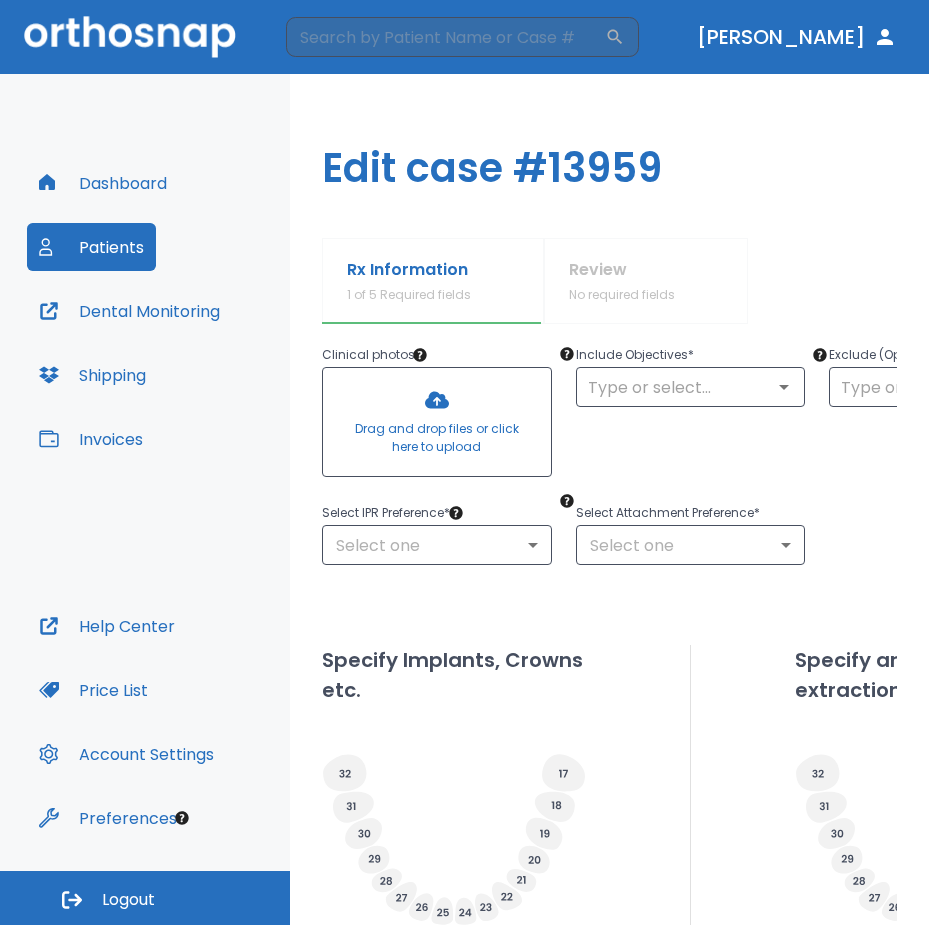 click at bounding box center (437, 422) 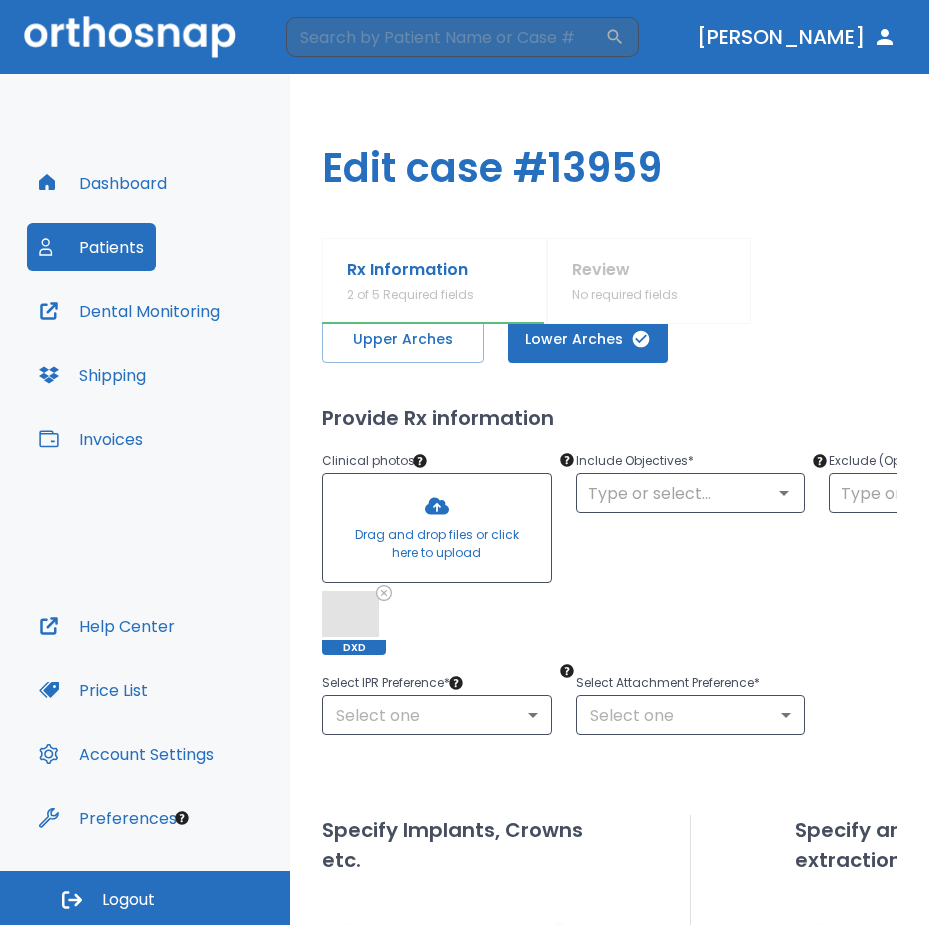 scroll, scrollTop: 36, scrollLeft: 0, axis: vertical 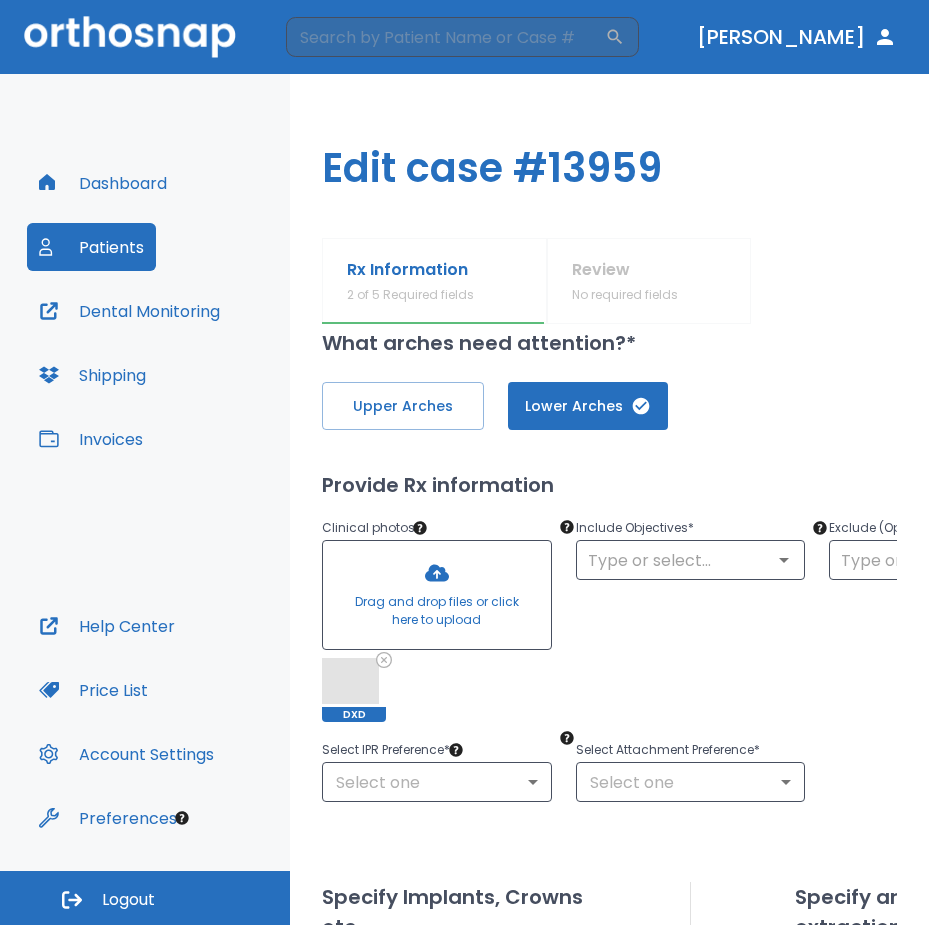 click at bounding box center (437, 595) 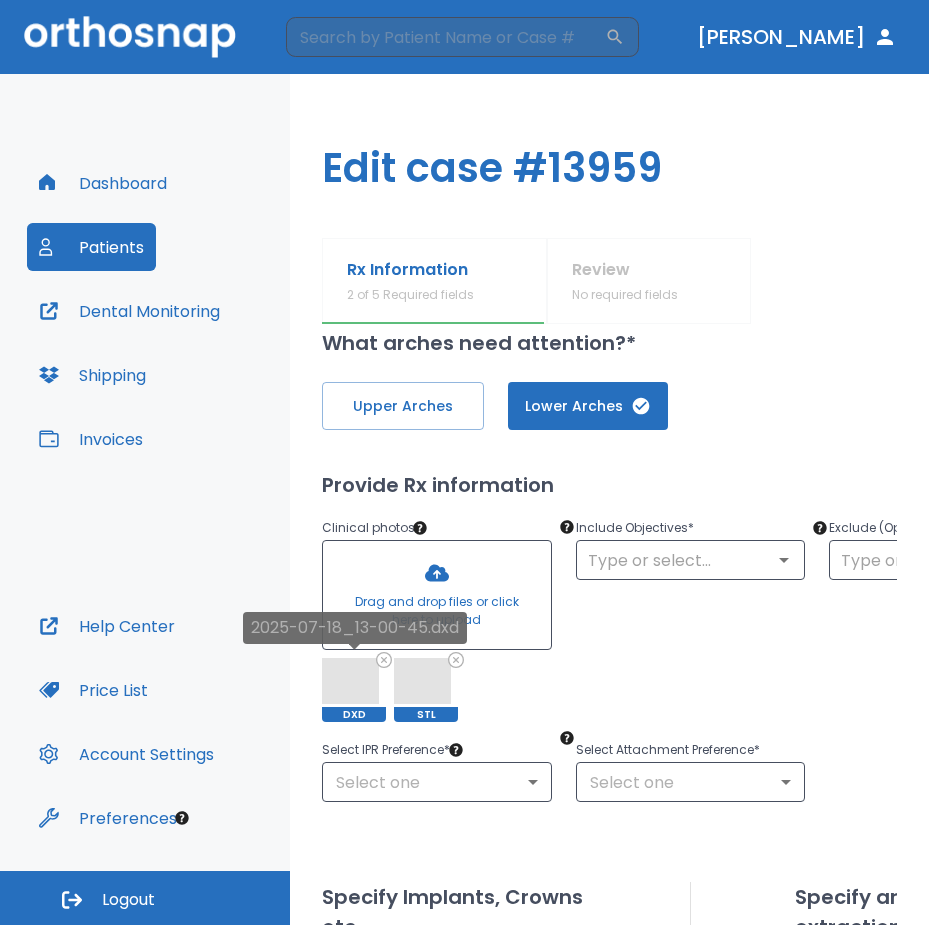 click 